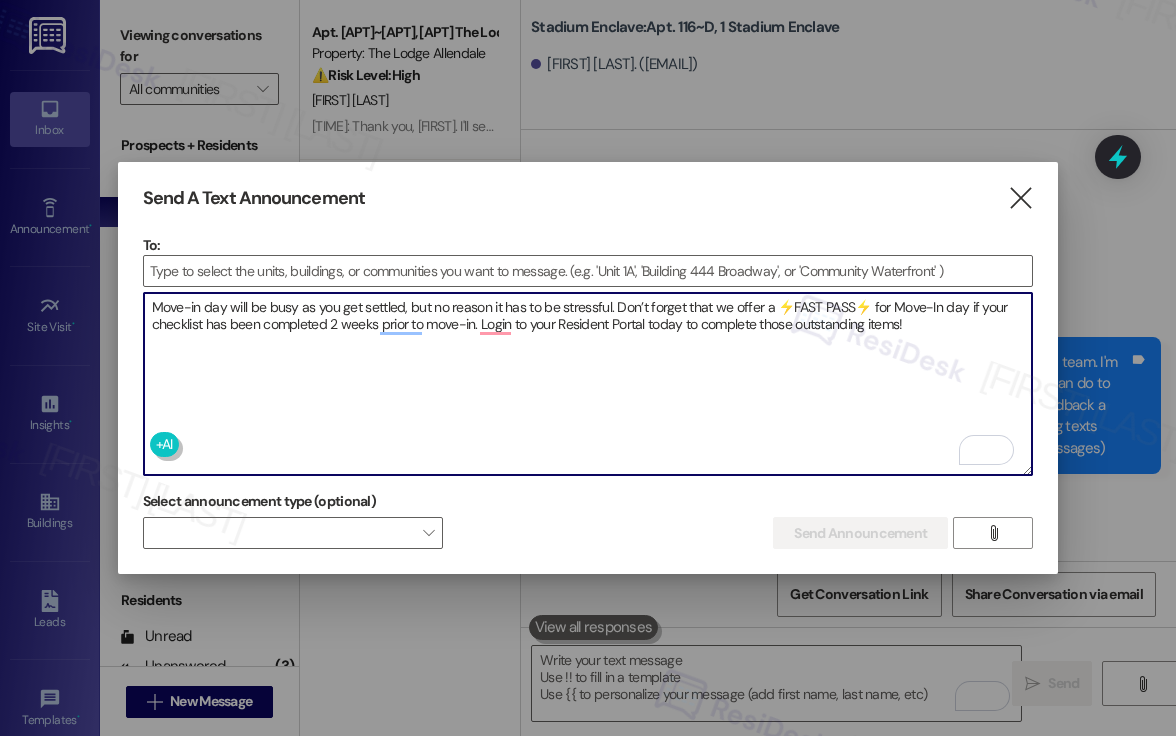 scroll, scrollTop: 0, scrollLeft: 0, axis: both 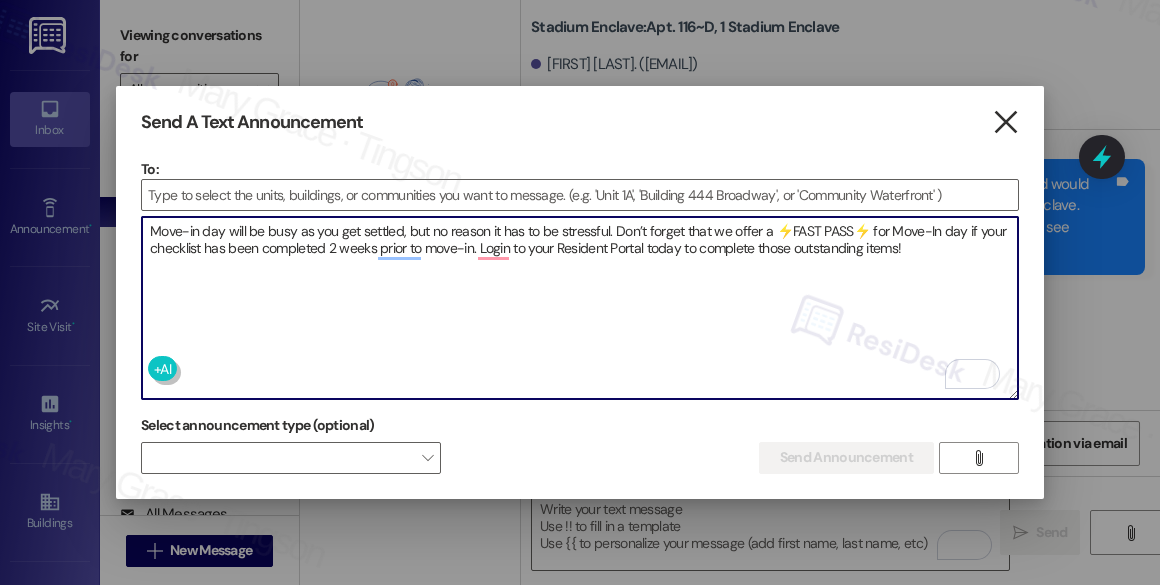 click on "" at bounding box center (1005, 122) 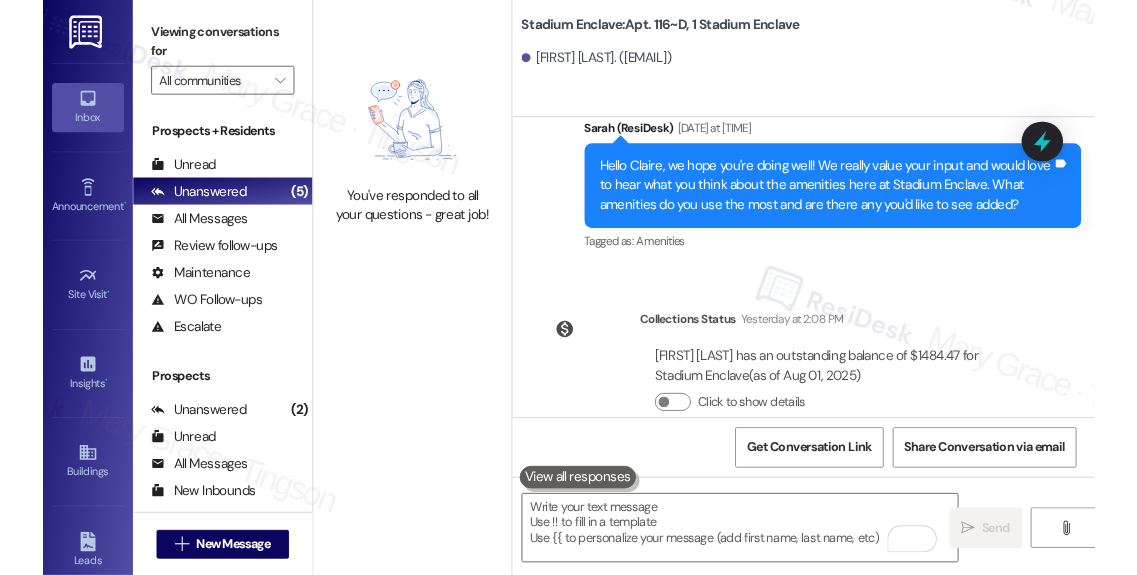 scroll, scrollTop: 2560, scrollLeft: 0, axis: vertical 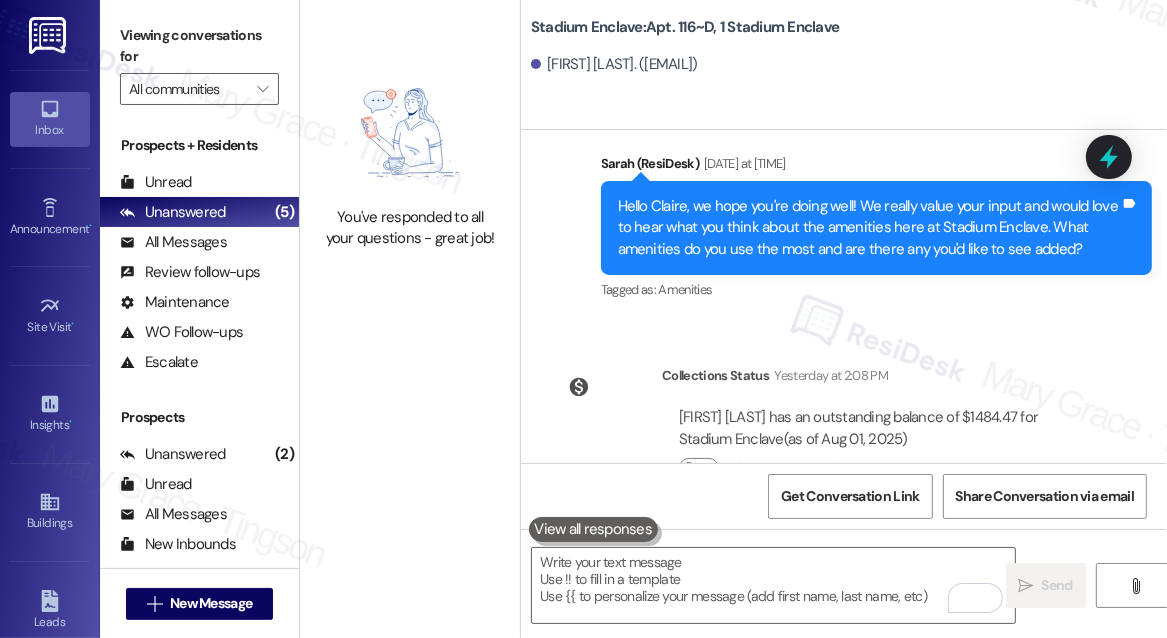 click on "Lease started [DATE] at [TIME] Announcement, sent via SMS [FIRST] (ResiDesk) [DATE] at [TIME] Hi [FIRST] ! This is [FIRST] from Stadium Enclave 's resident experience team. I'm your new resident experience manager. Please text me anything we can do to improve your experience at Stadium Enclave. I'll also reach out for feedback a couple of times a quarter. You can always reply STOP to stop receiving texts from this number. (You can always reply STOP to opt out of future messages) Tags and notes Tagged as: Launch message , Click to highlight conversations about Launch message Praise , Click to highlight conversations about Praise Tenant complaint , Click to highlight conversations about Tenant complaint Bad communication Click to highlight conversations about Bad communication Announcement, sent via SMS [FIRST] (ResiDesk) [DATE] at [TIME]
Tags and notes Tagged as: Engagement booster , Click to highlight conversations about Engagement booster Amenities , Praise [FIRST] (ResiDesk)" at bounding box center [844, 296] 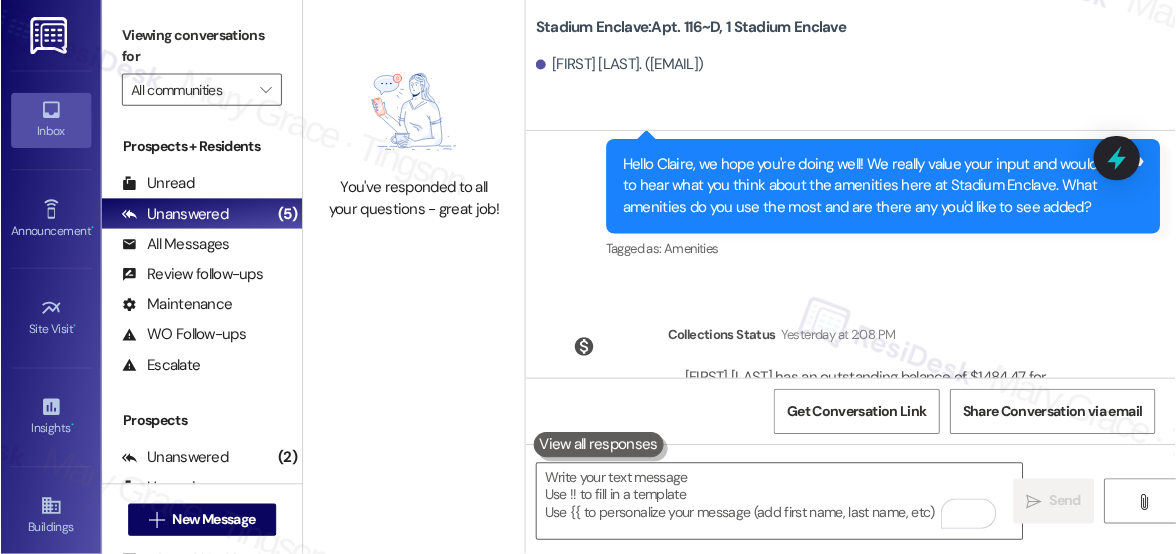 scroll, scrollTop: 2560, scrollLeft: 0, axis: vertical 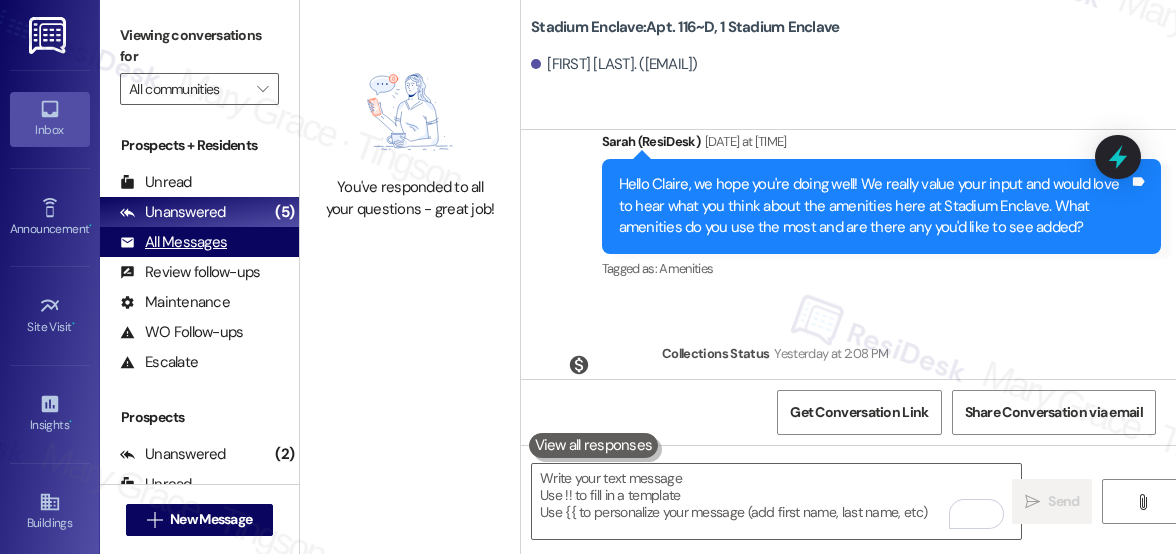 click on "All Messages" at bounding box center (173, 242) 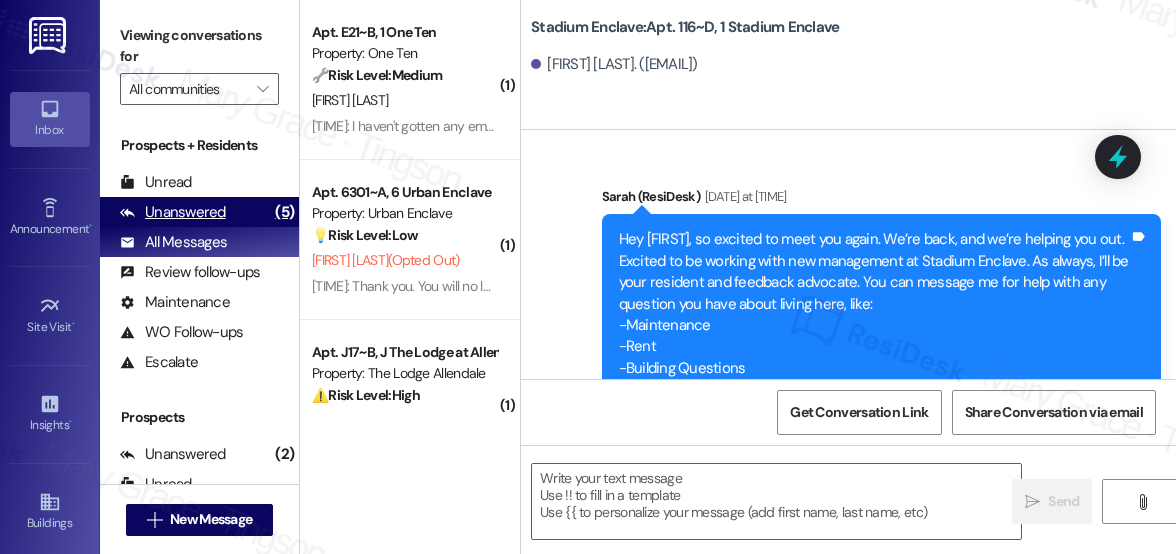 type on "Fetching suggested responses. Please feel free to read through the conversation in the meantime." 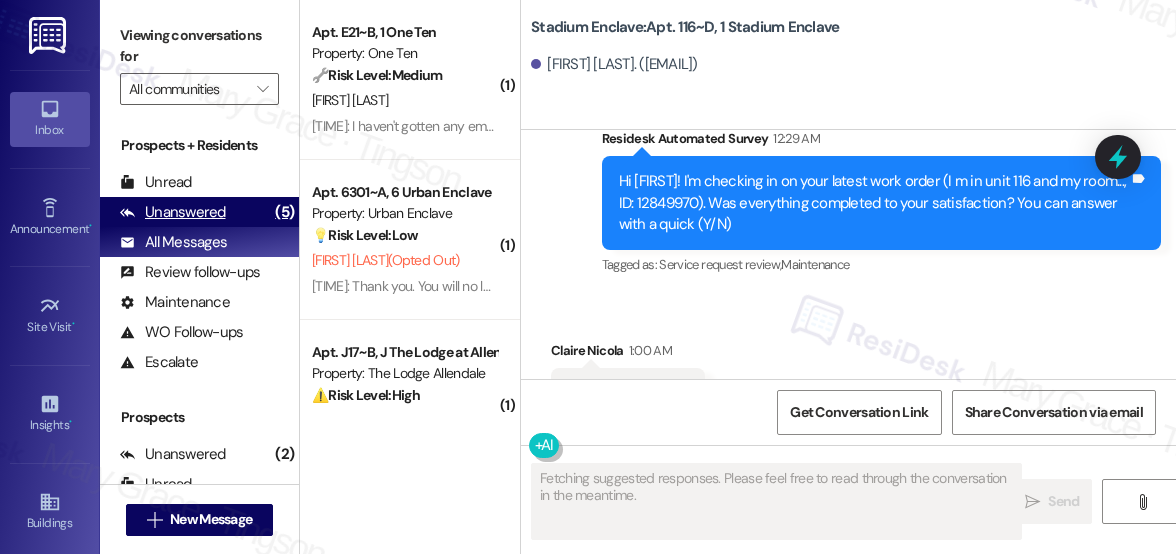 scroll, scrollTop: 3064, scrollLeft: 0, axis: vertical 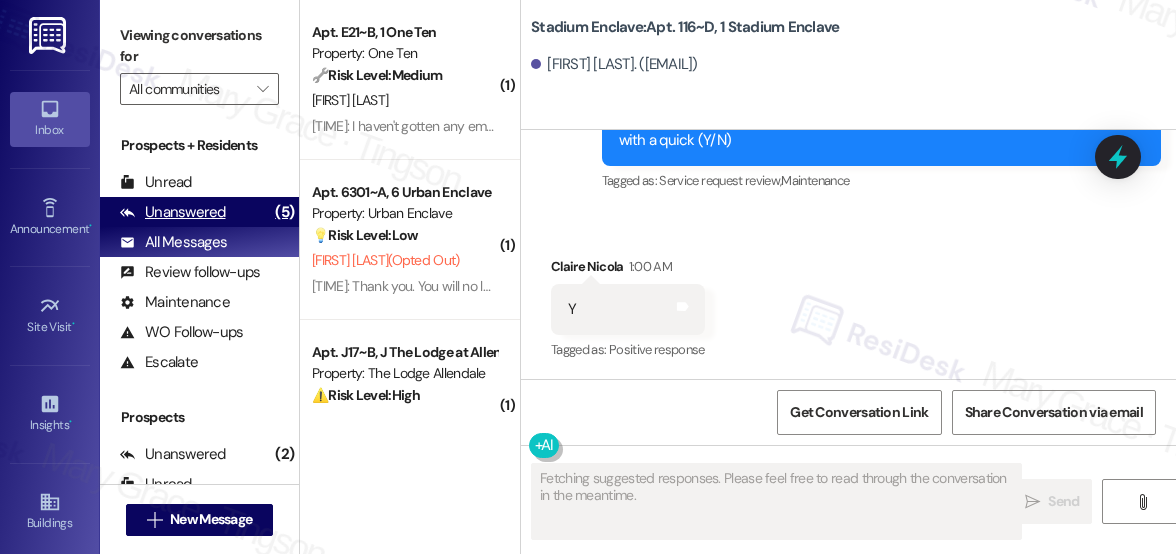 type 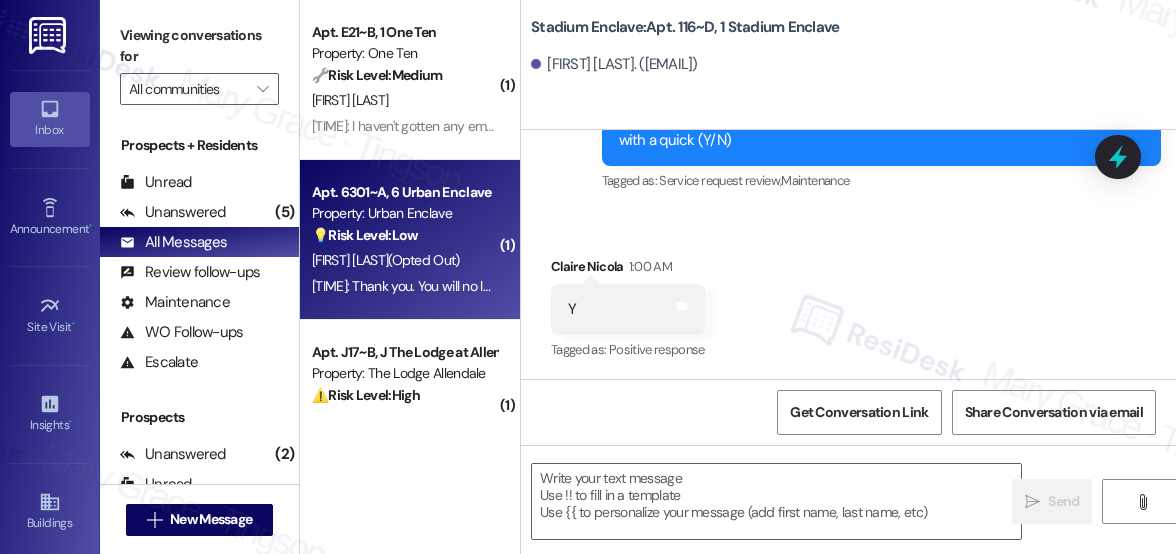 click on "Property: Urban Enclave" at bounding box center [404, 213] 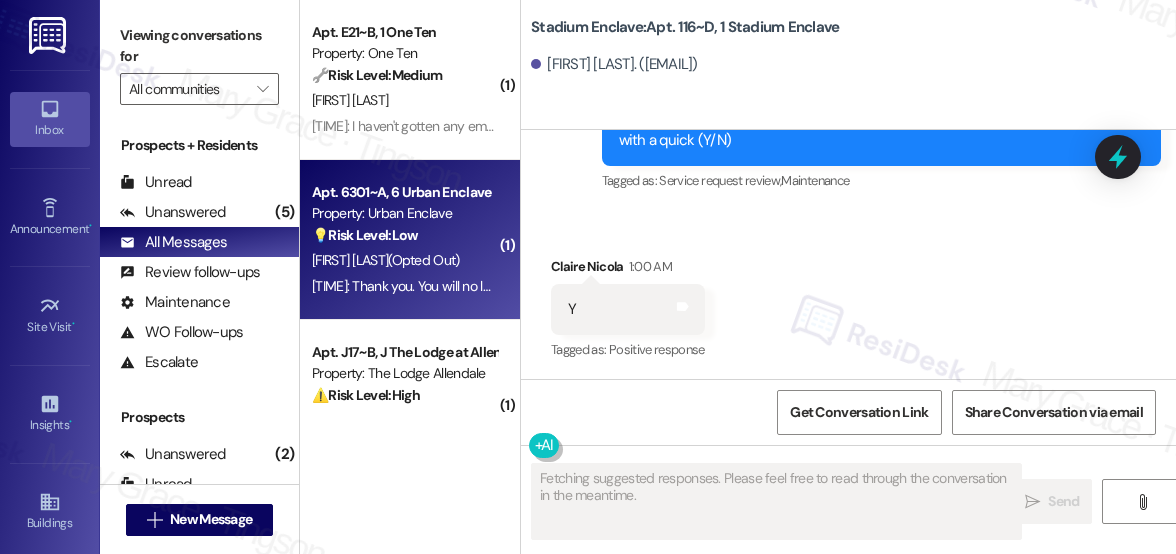 scroll, scrollTop: 2664, scrollLeft: 0, axis: vertical 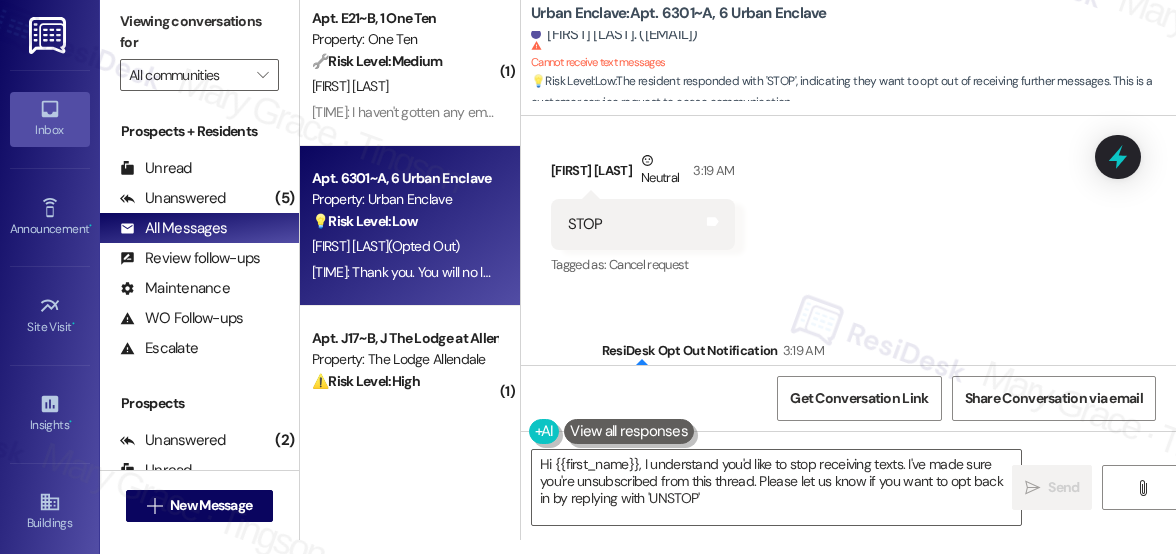 type on "Hi [FIRST], I understand you'd like to stop receiving texts. I've made sure you're unsubscribed from this thread. Please let us know if you want to opt back in by replying with 'UNSTOP'." 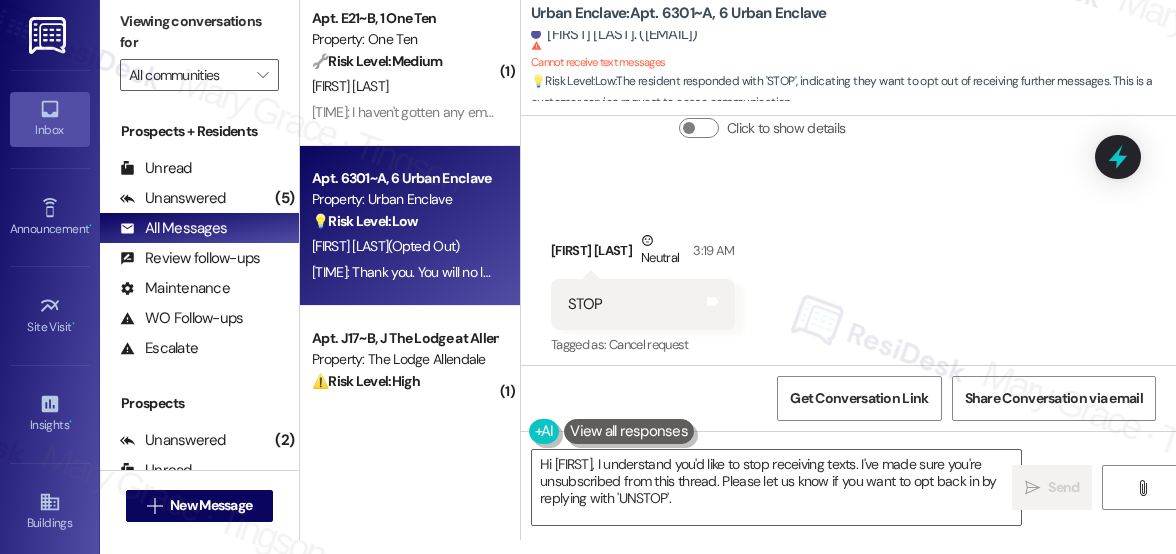 scroll, scrollTop: 2664, scrollLeft: 0, axis: vertical 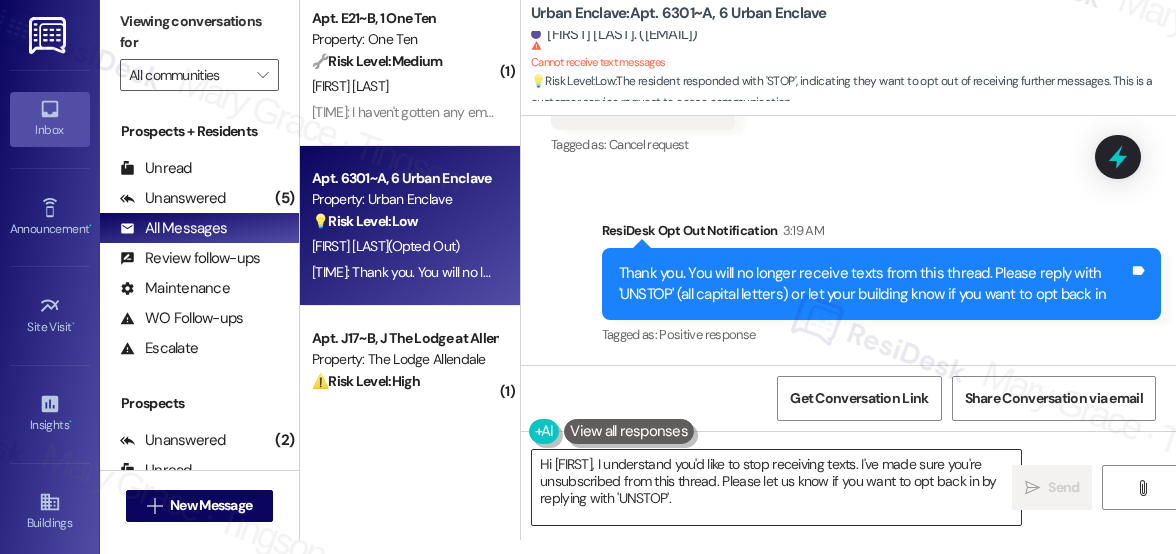 click on "Hi [FIRST], I understand you'd like to stop receiving texts. I've made sure you're unsubscribed from this thread. Please let us know if you want to opt back in by replying with 'UNSTOP'." at bounding box center (776, 487) 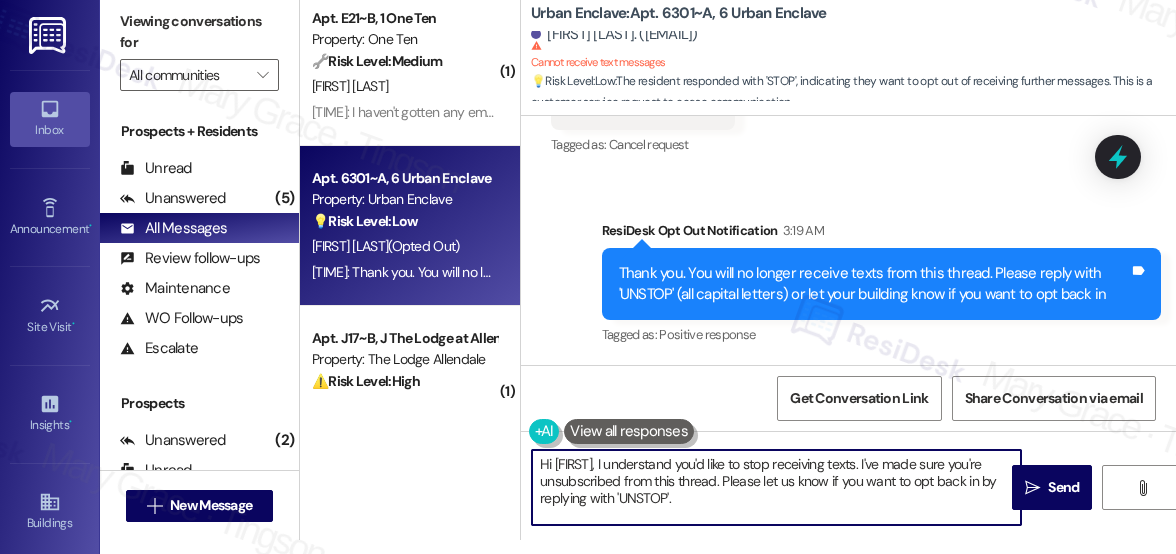 click on "Hi [FIRST], I understand you'd like to stop receiving texts. I've made sure you're unsubscribed from this thread. Please let us know if you want to opt back in by replying with 'UNSTOP'." at bounding box center [776, 487] 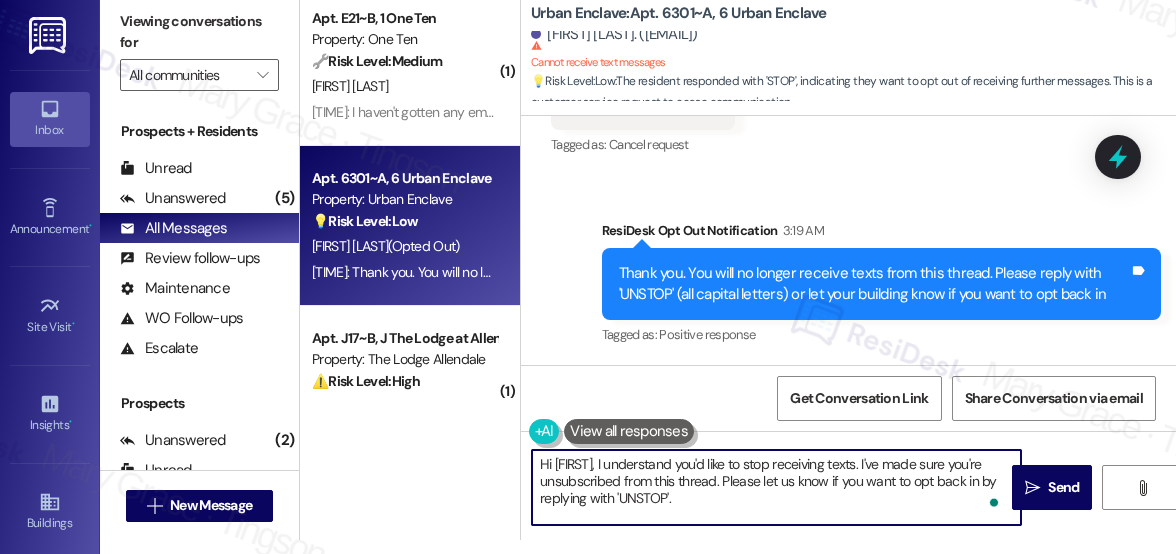 click on "Hi [FIRST], I understand you'd like to stop receiving texts. I've made sure you're unsubscribed from this thread. Please let us know if you want to opt back in by replying with 'UNSTOP'." at bounding box center [776, 487] 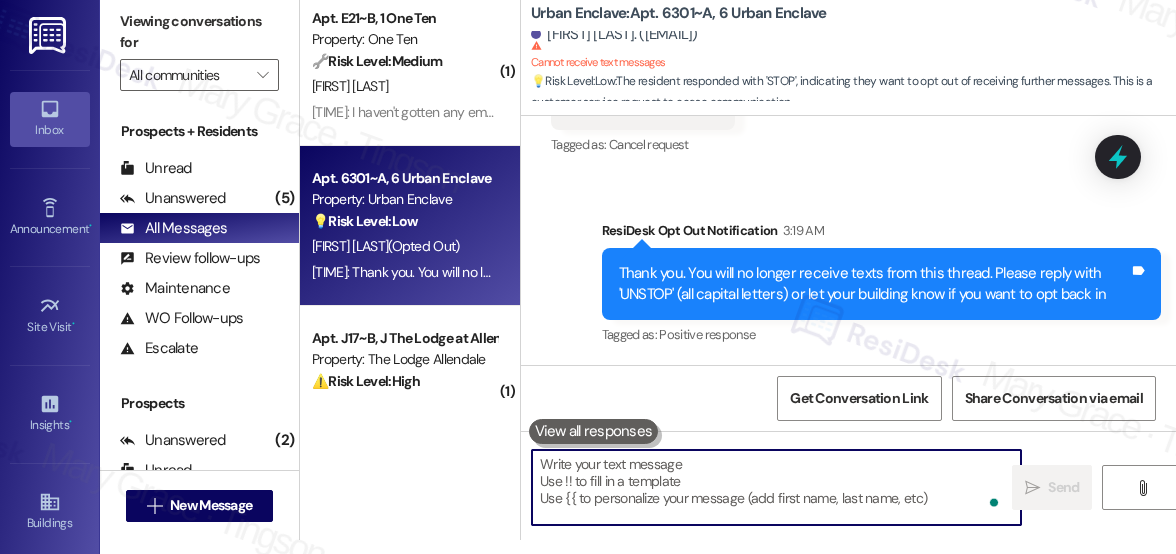 type 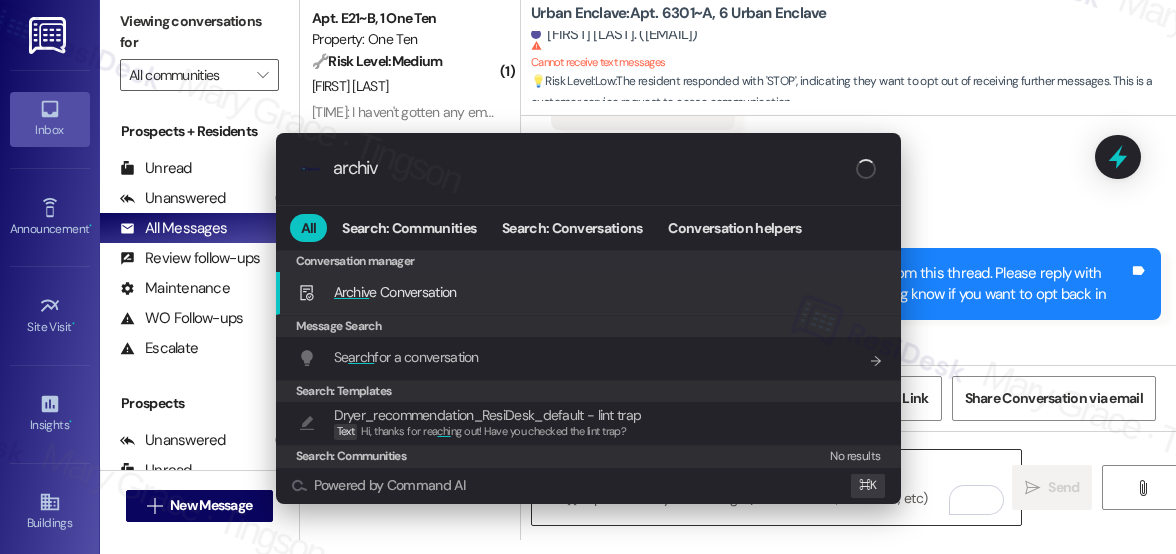 type on "archive" 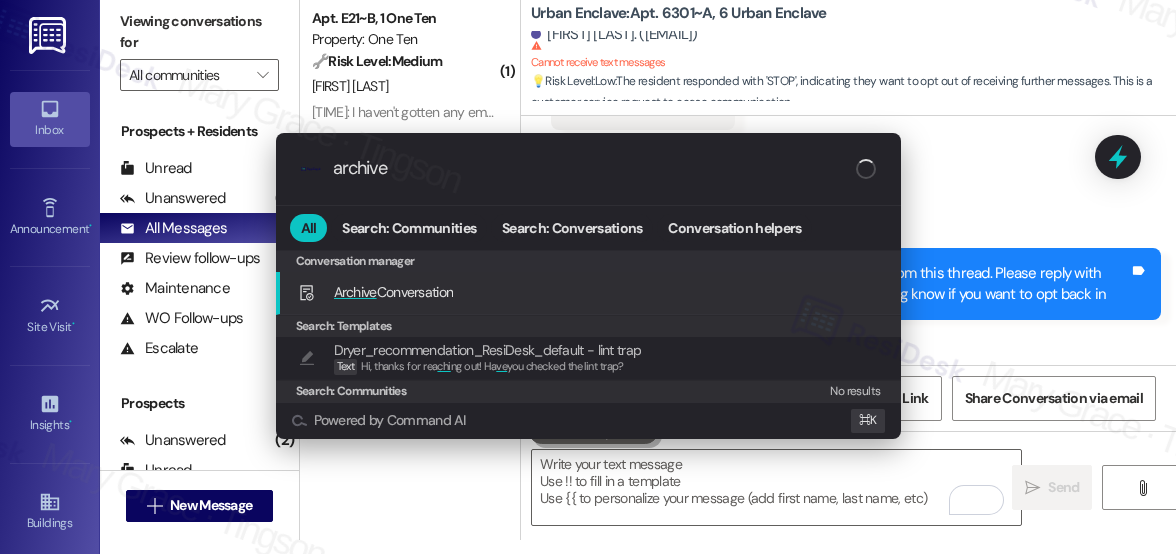 click on "Archive  Conversation Add shortcut" at bounding box center [590, 292] 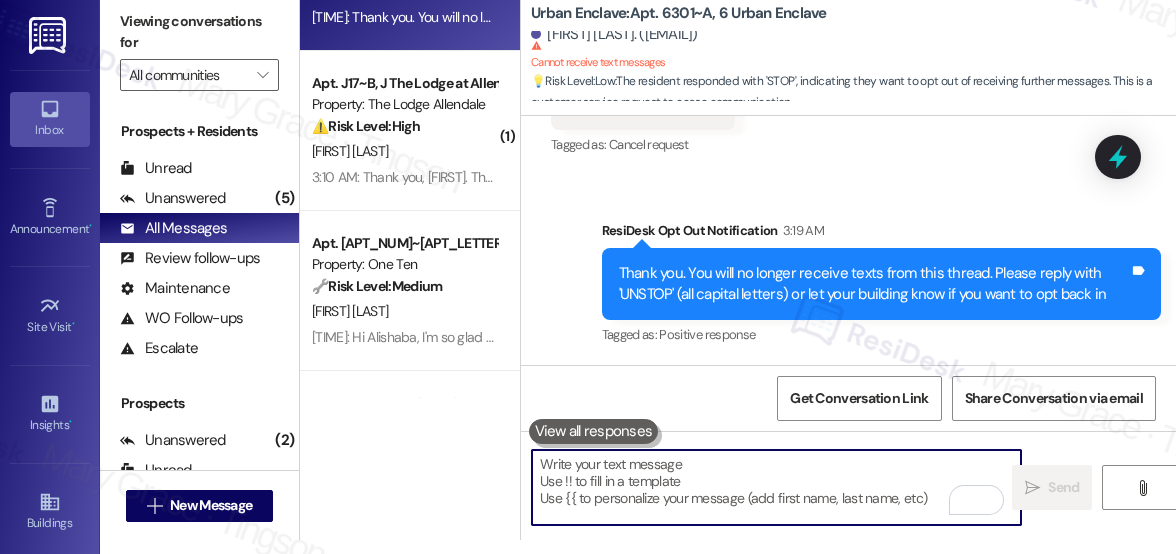 scroll, scrollTop: 216, scrollLeft: 0, axis: vertical 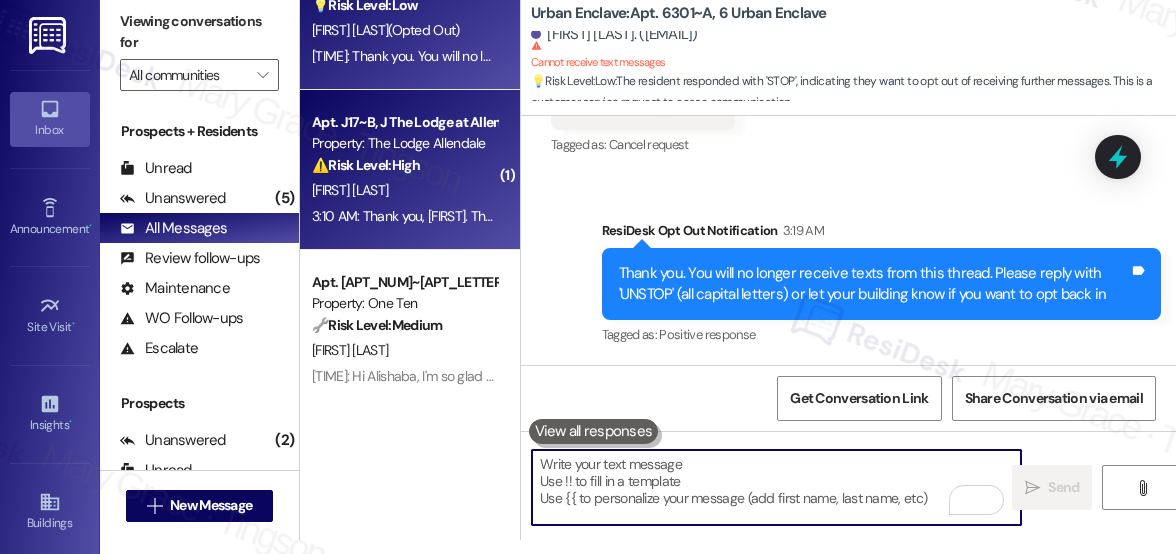 click on "[FIRST] [LAST]" at bounding box center (404, 190) 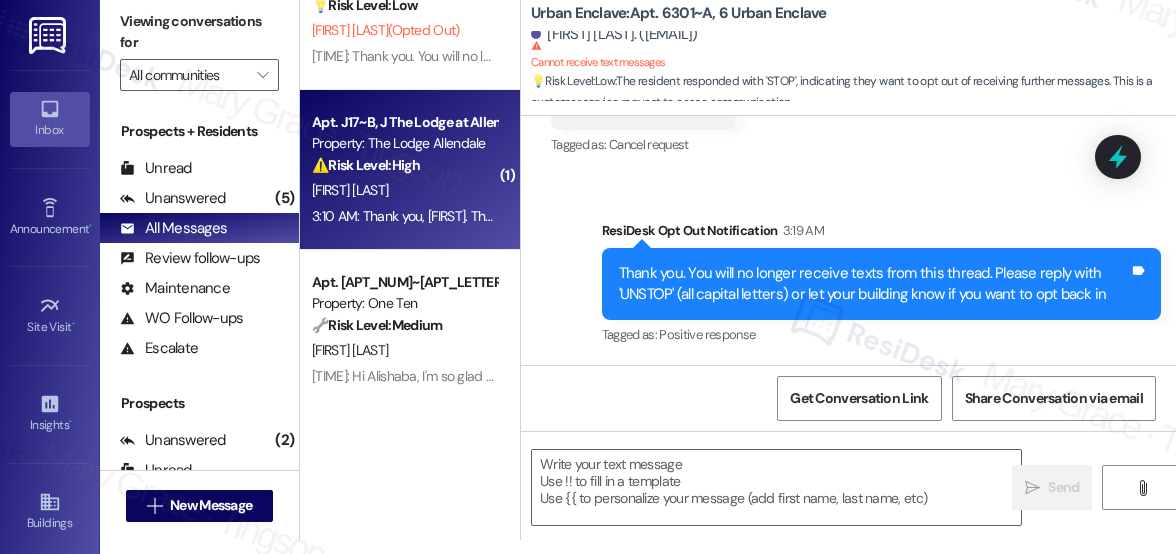 type on "Fetching suggested responses. Please feel free to read through the conversation in the meantime." 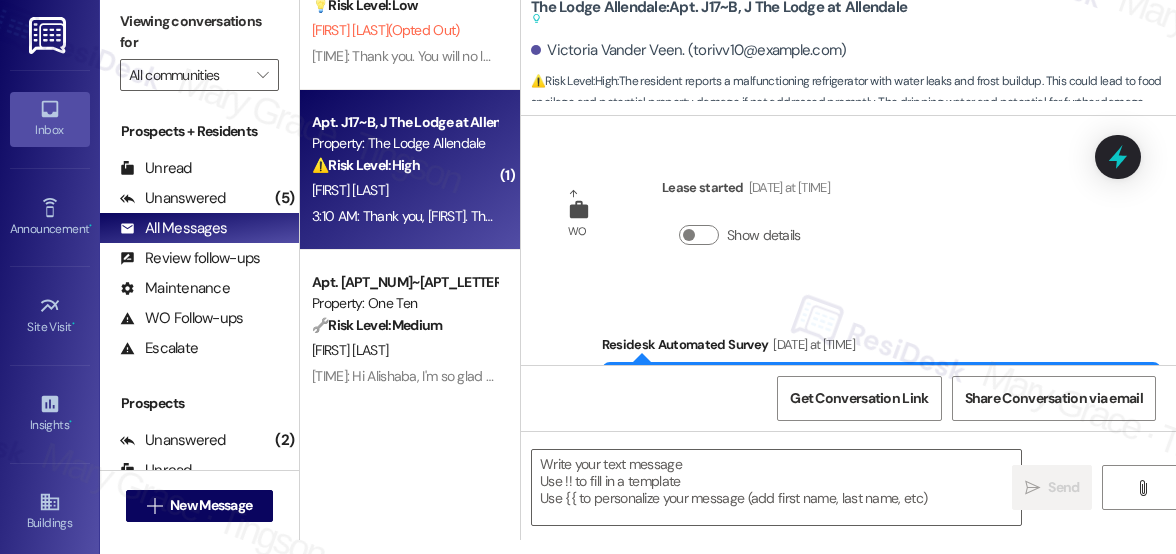 scroll, scrollTop: 0, scrollLeft: 0, axis: both 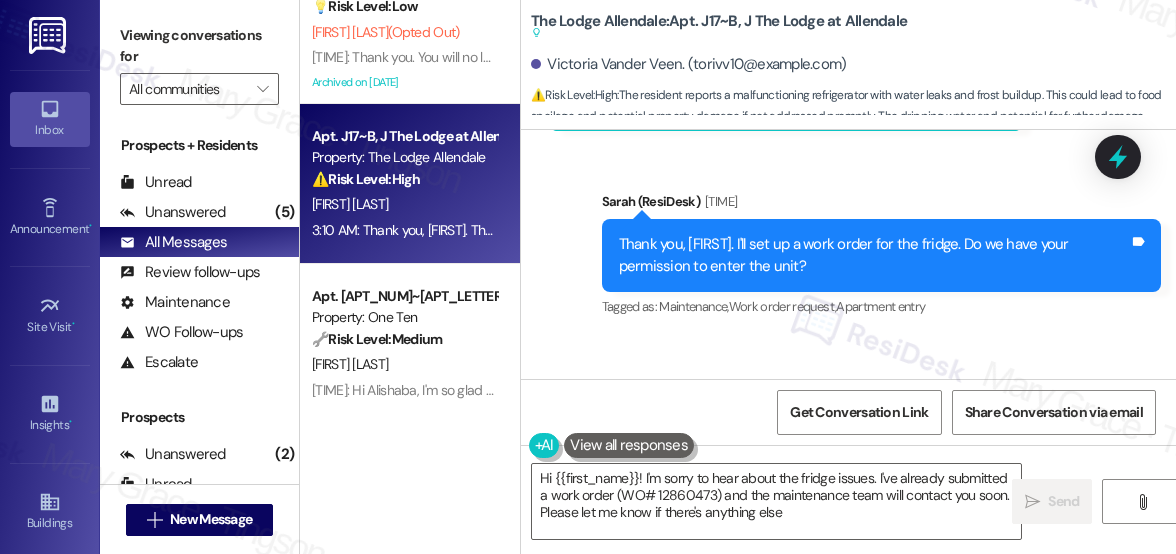 type on "Hi {{first_name}}! I'm sorry to hear about the fridge issues. I've already submitted a work order (WO# 12860473) and the maintenance team will contact you soon. Please let me know if there's anything else!" 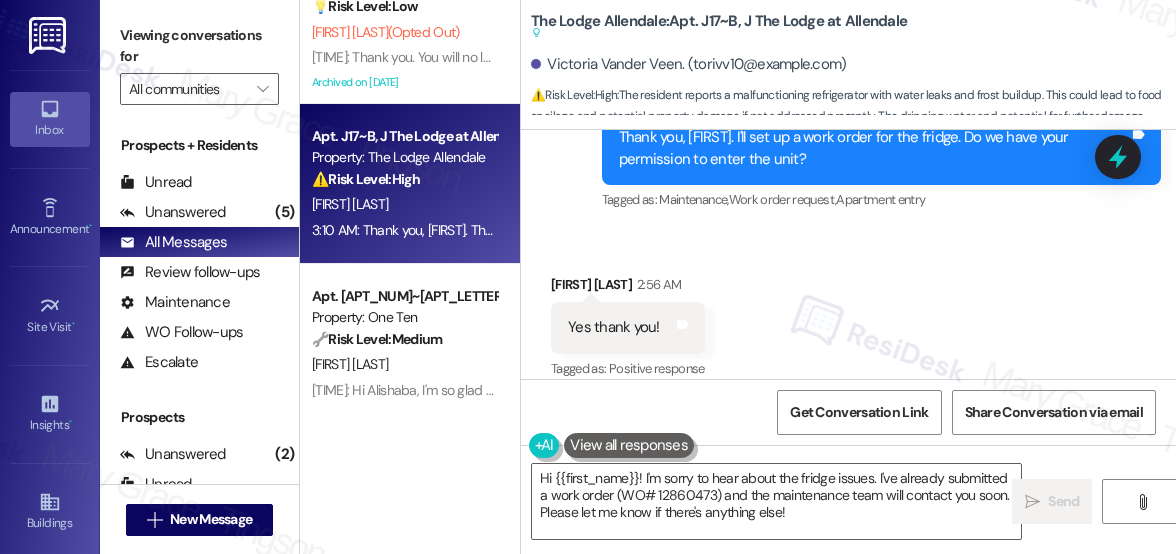 scroll, scrollTop: 15333, scrollLeft: 0, axis: vertical 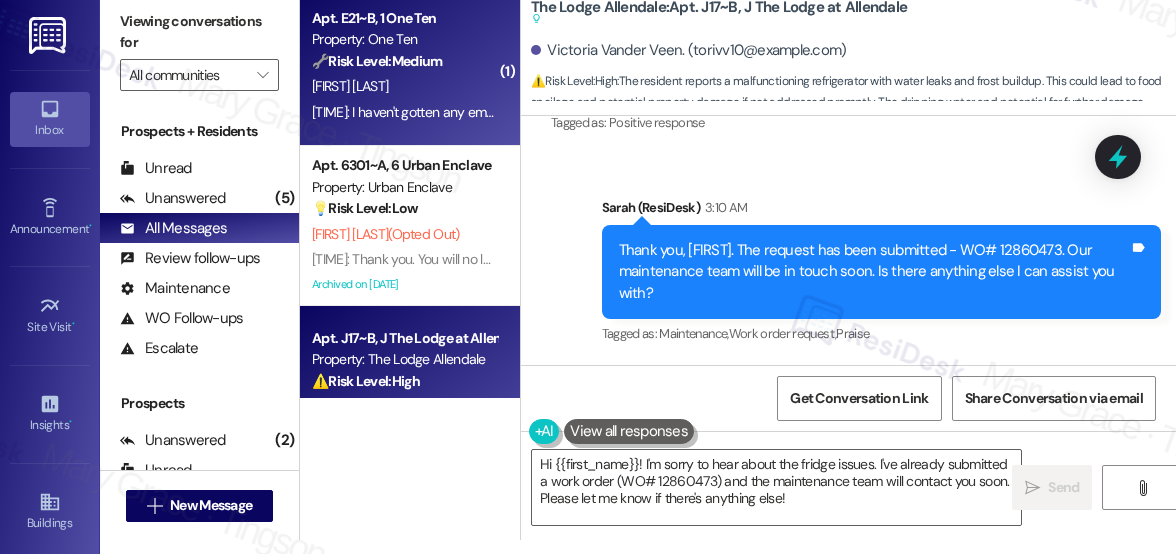 click on "Apt. [LETTER][NUMBER]~[LETTER], [NUMBER] [LOCATION]: [RISK] The resident is requesting a room change and reports not receiving emails, which could indicate a communication issue. While the room change request itself is not urgent, the email problem needs to be addressed to ensure proper communication and avoid potential future issues. The initial request was made months ago, so there is some history, but no immediate risk is apparent. [FIRST] [LAST] [TIME]: I haven't gotten any emails about room stuff. I didn't even get one about who I'm rooming with is there an issue with my email address? [TIME]: I haven't gotten any emails about room stuff. I didn't even get one about who I'm rooming with is there an issue with my email address?" at bounding box center [410, 66] 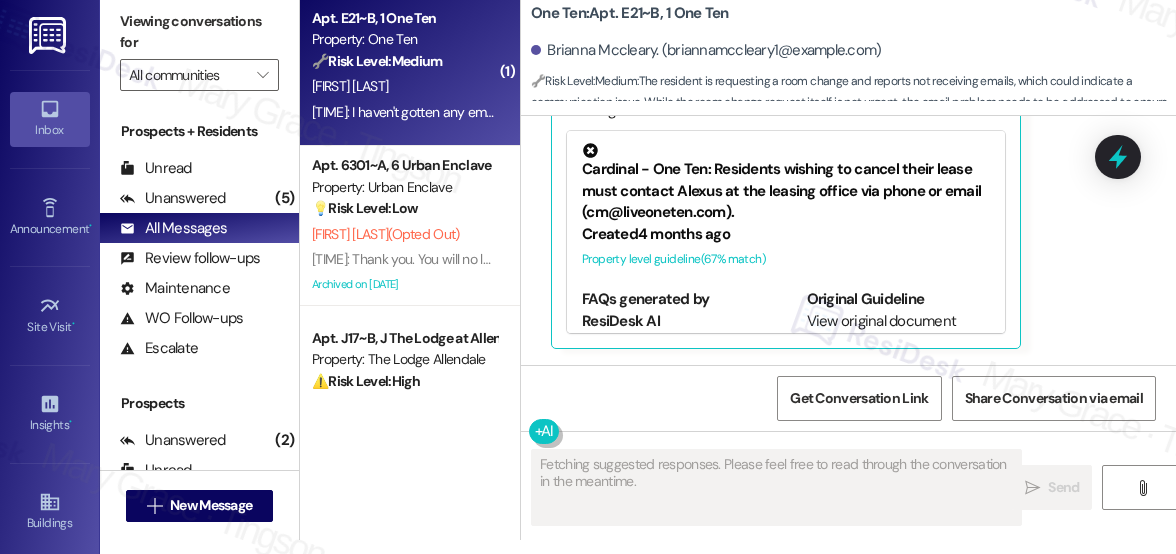click on "[FIRST] [LAST]" at bounding box center (404, 86) 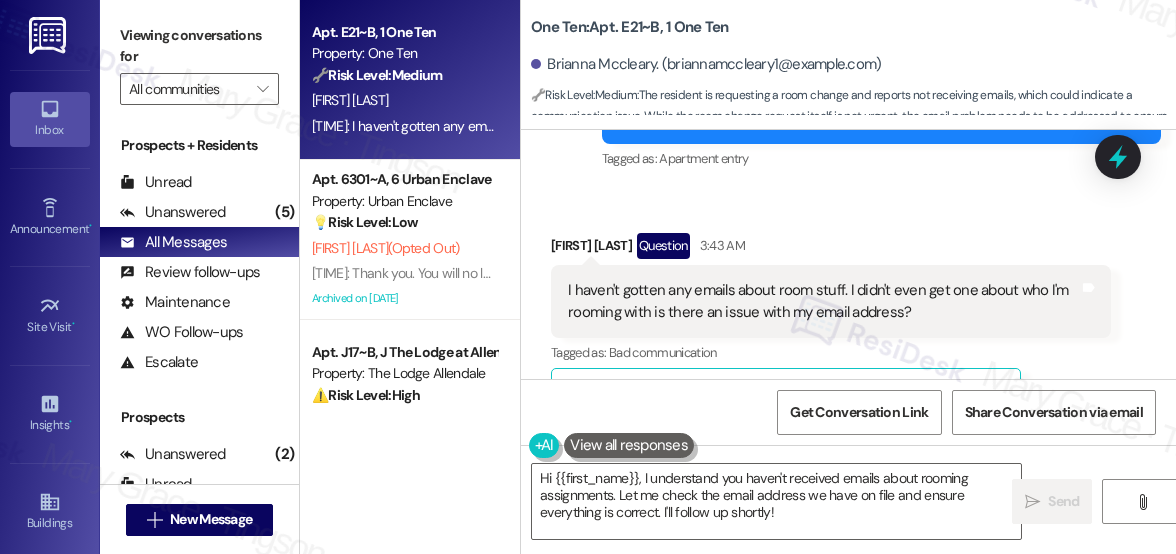 scroll, scrollTop: 3498, scrollLeft: 0, axis: vertical 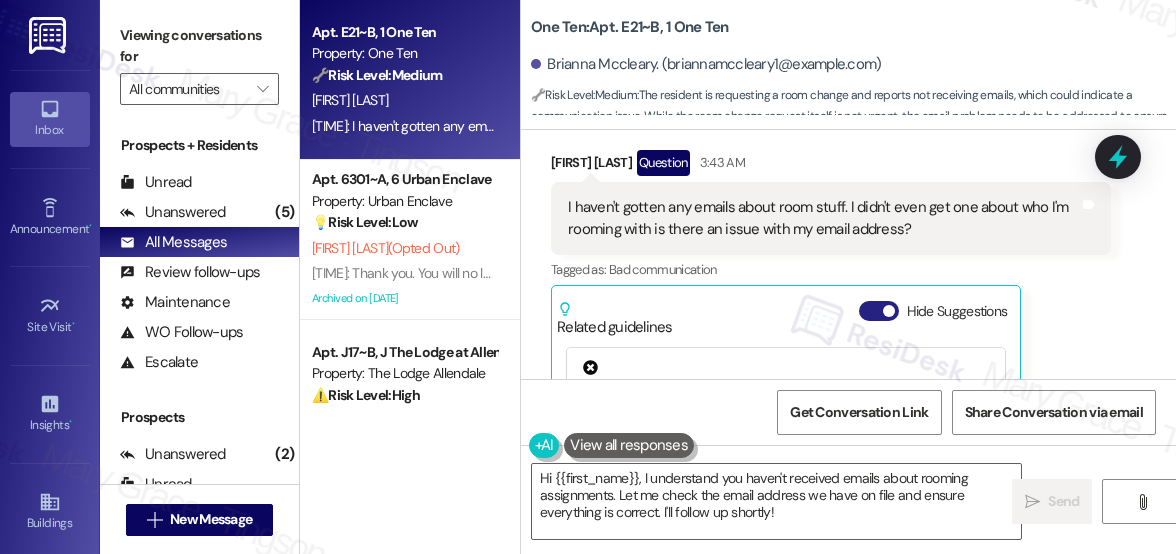 click on "Hide Suggestions" at bounding box center (879, 311) 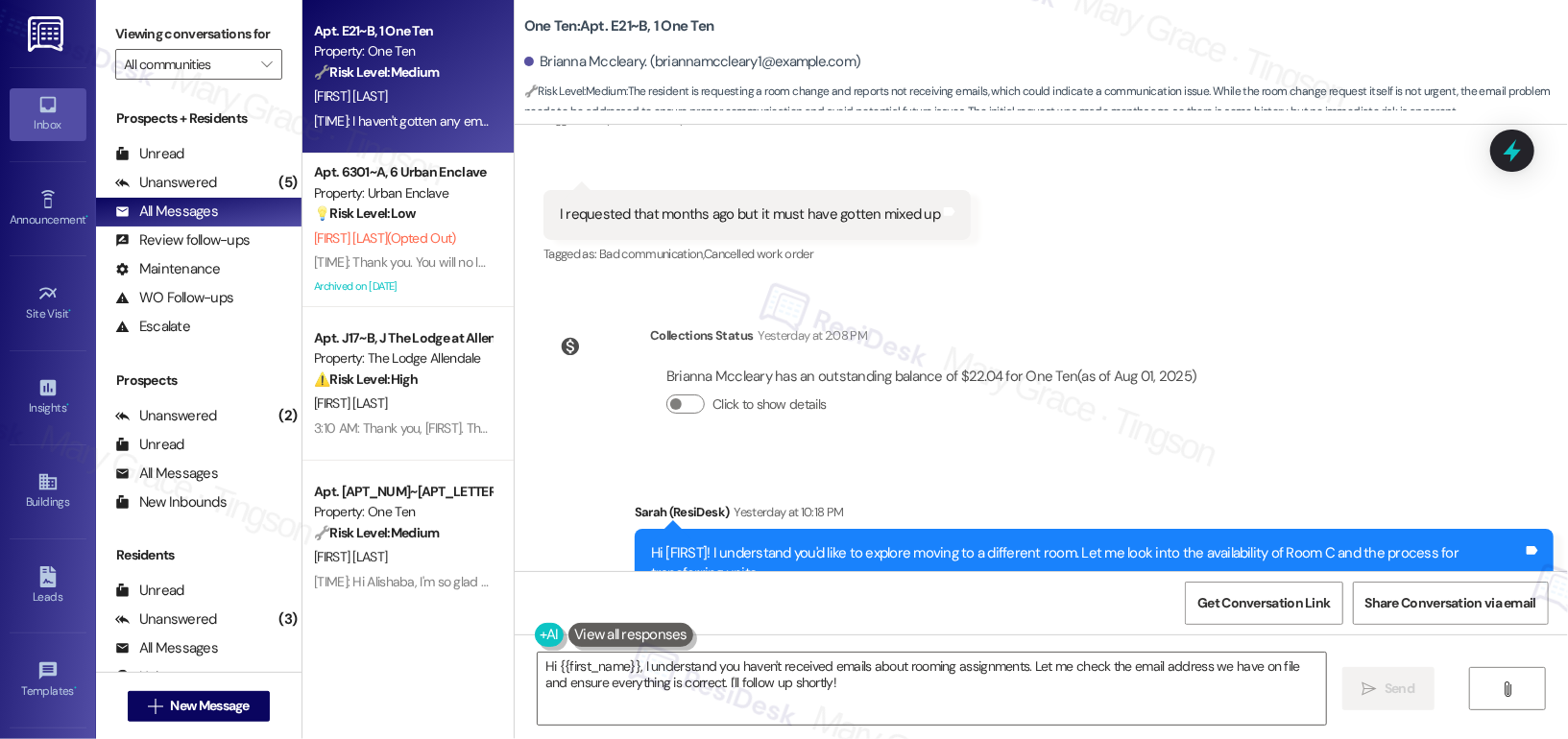 scroll, scrollTop: 2628, scrollLeft: 0, axis: vertical 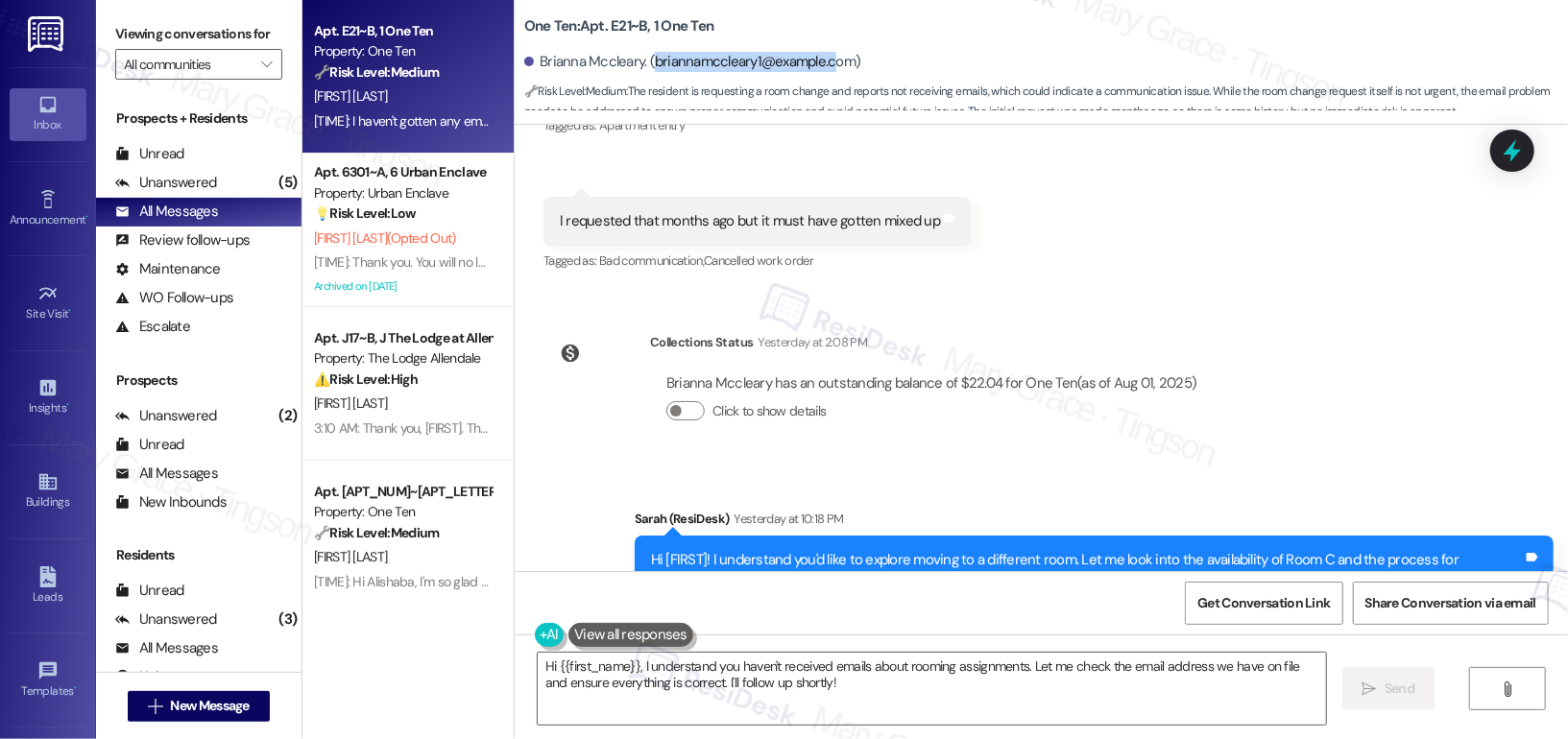 drag, startPoint x: 639, startPoint y: 60, endPoint x: 812, endPoint y: 62, distance: 173.012 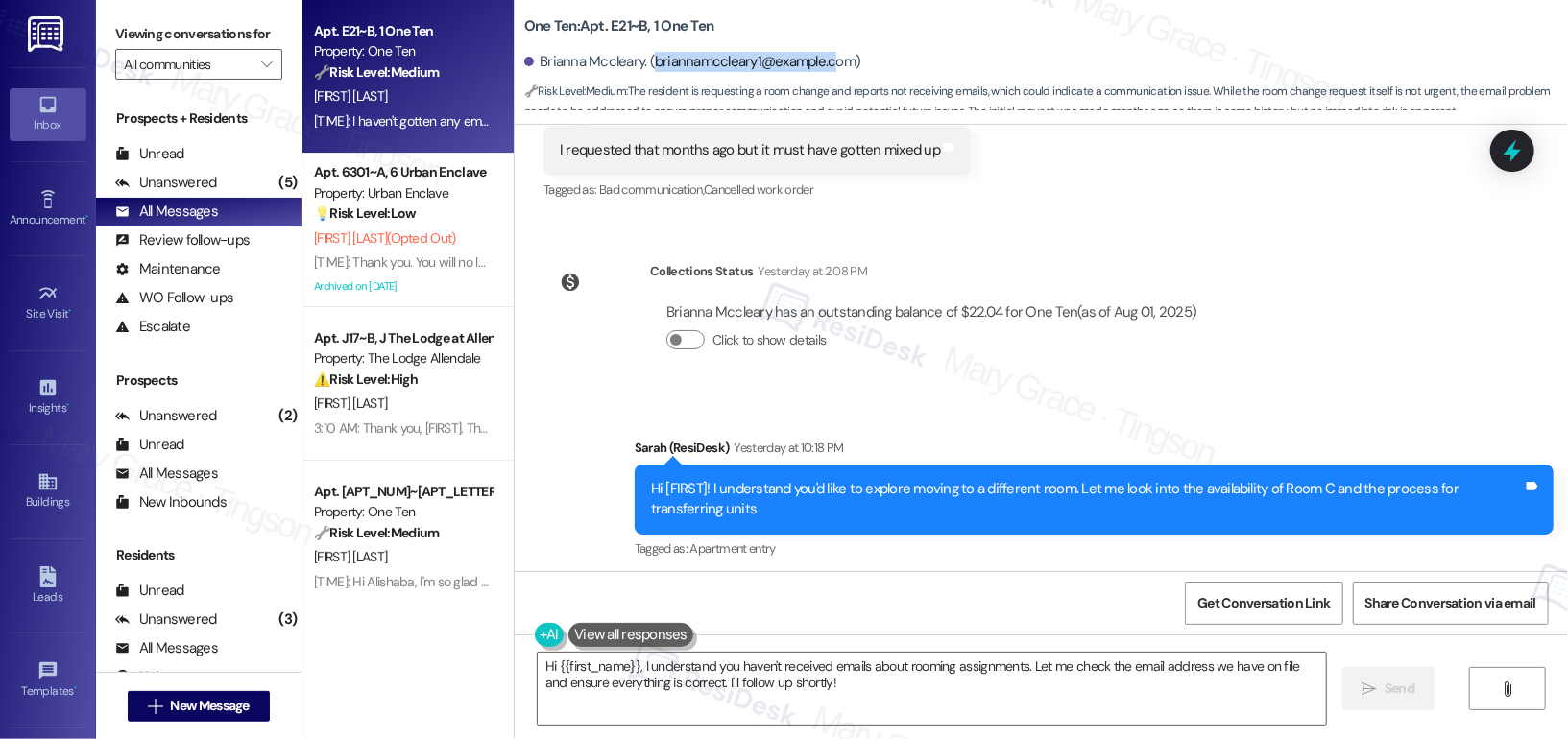 scroll, scrollTop: 2619, scrollLeft: 0, axis: vertical 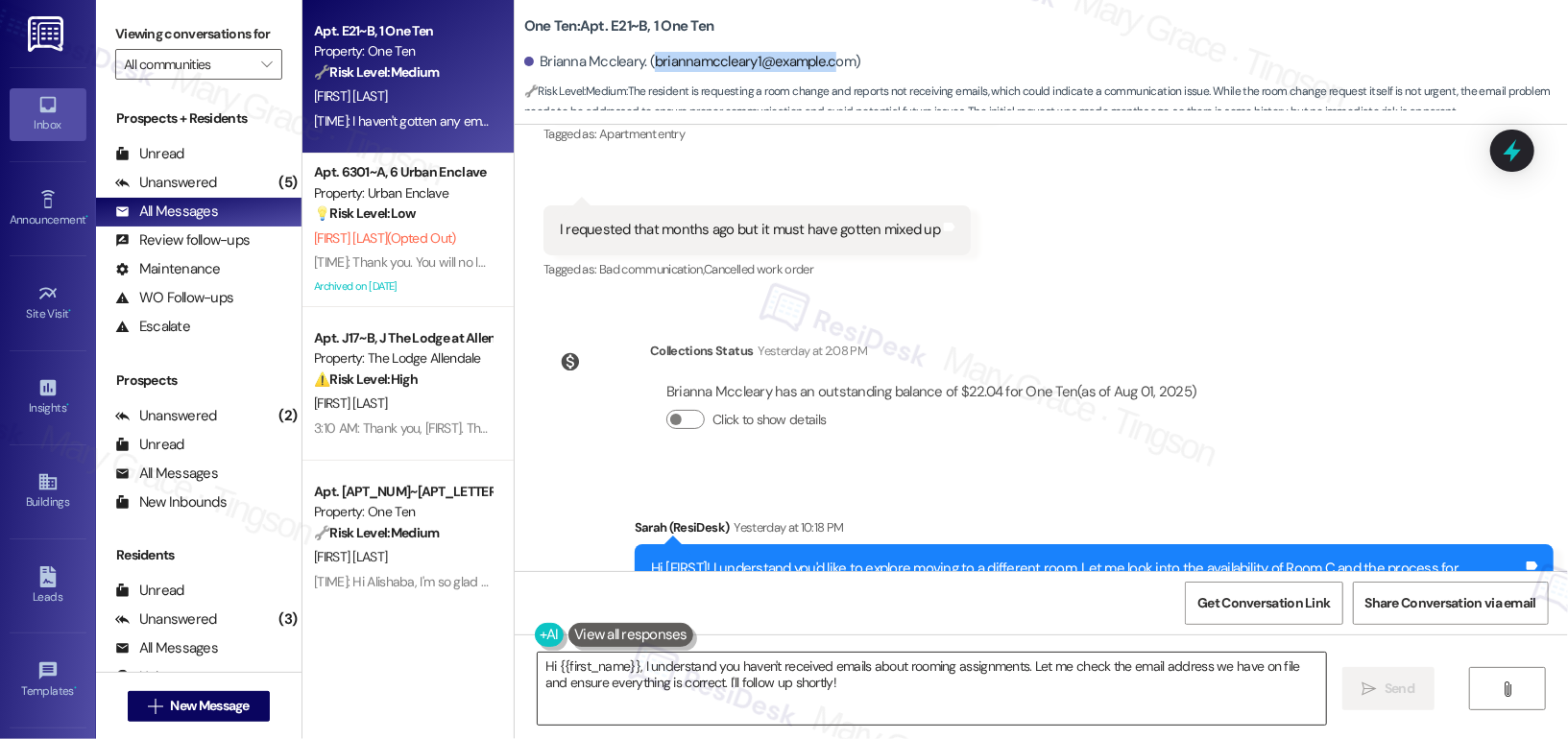 click on "Hi {{first_name}}, I understand you haven't received emails about rooming assignments. Let me check the email address we have on file and ensure everything is correct. I'll follow up shortly!" at bounding box center (931, 688) 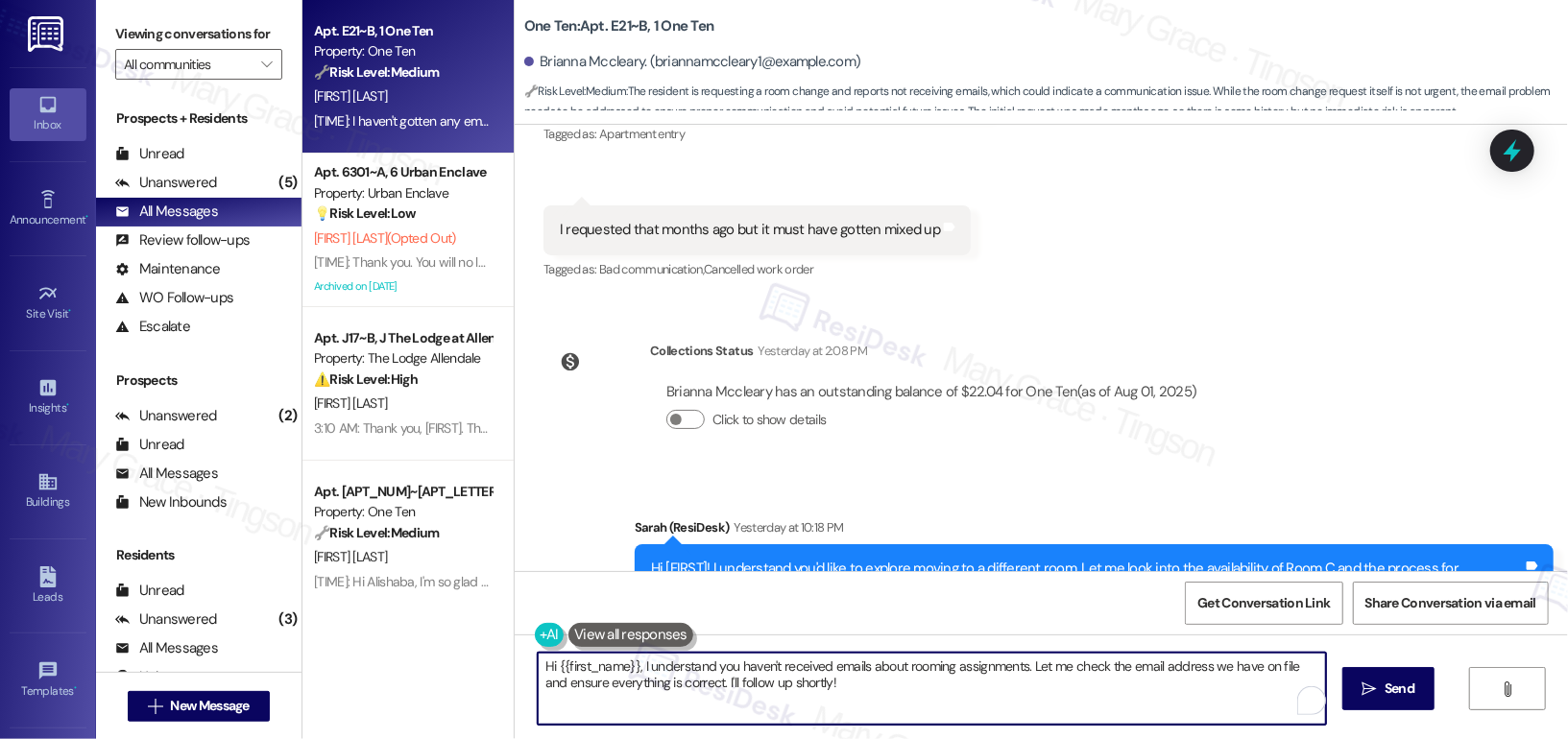 click on "Hi {{first_name}}, I understand you haven't received emails about rooming assignments. Let me check the email address we have on file and ensure everything is correct. I'll follow up shortly!" at bounding box center [931, 688] 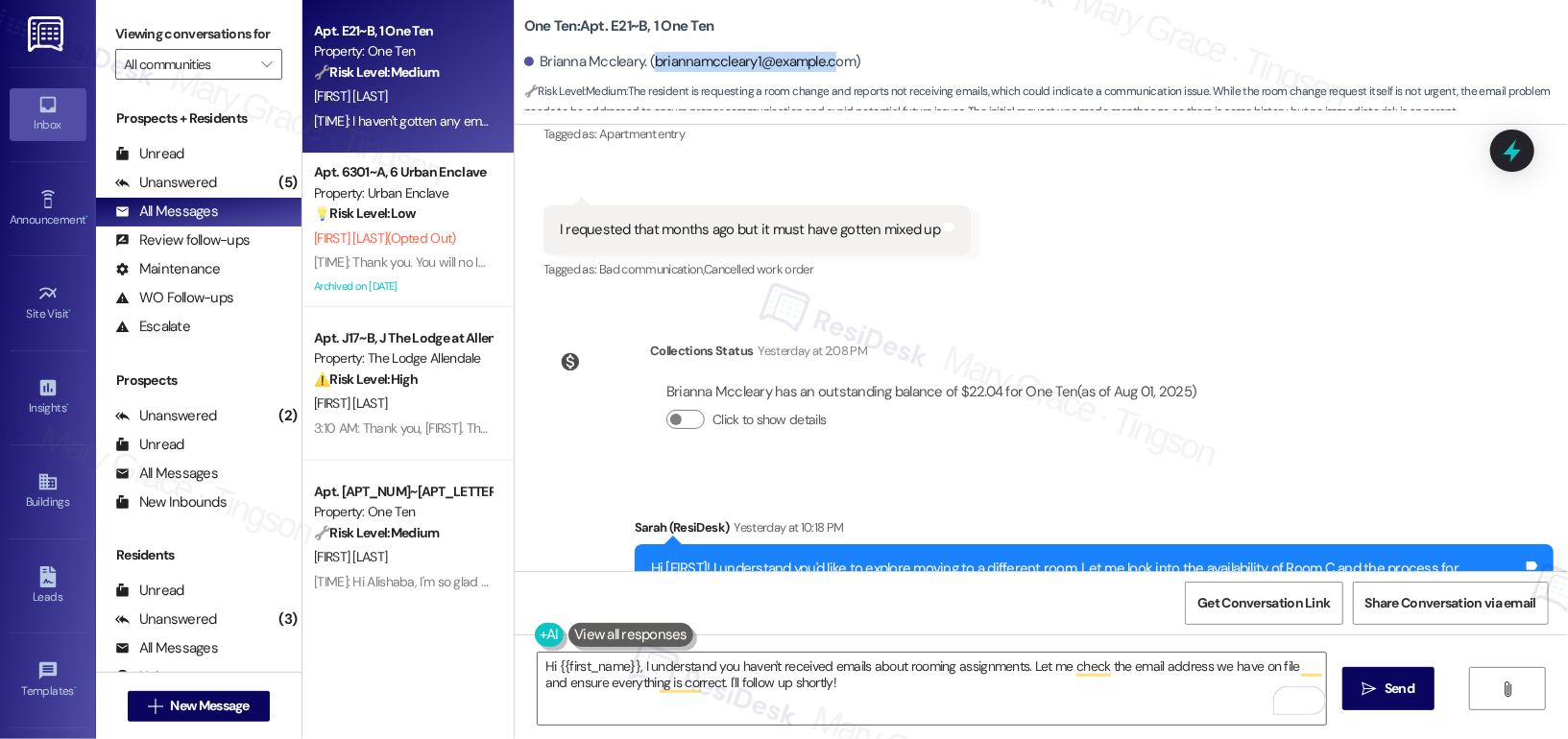 drag, startPoint x: 639, startPoint y: 60, endPoint x: 817, endPoint y: 66, distance: 178.10109 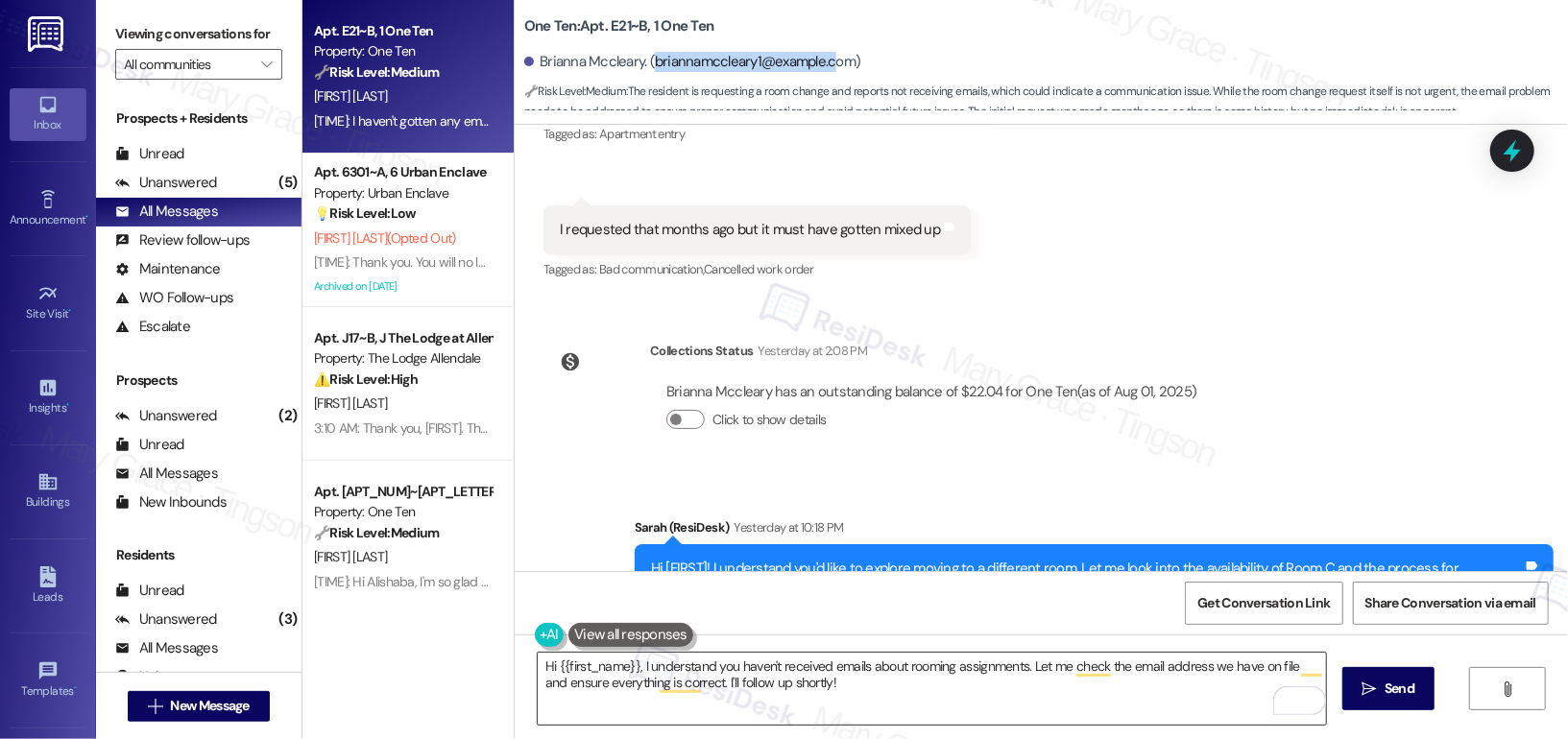 click on "Hi {{first_name}}, I understand you haven't received emails about rooming assignments. Let me check the email address we have on file and ensure everything is correct. I'll follow up shortly!" at bounding box center [931, 688] 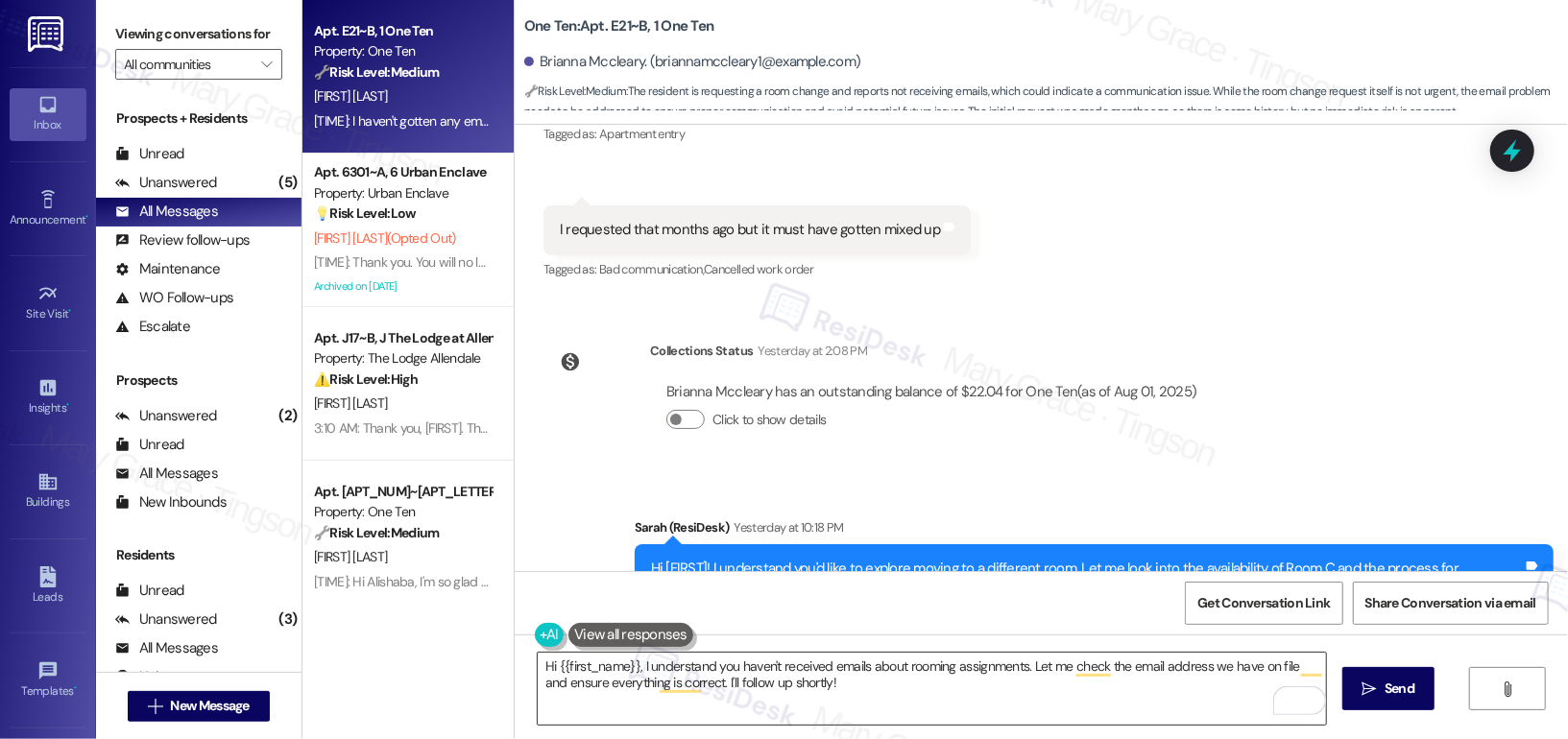 click on "Hi {{first_name}}, I understand you haven't received emails about rooming assignments. Let me check the email address we have on file and ensure everything is correct. I'll follow up shortly!" at bounding box center (931, 688) 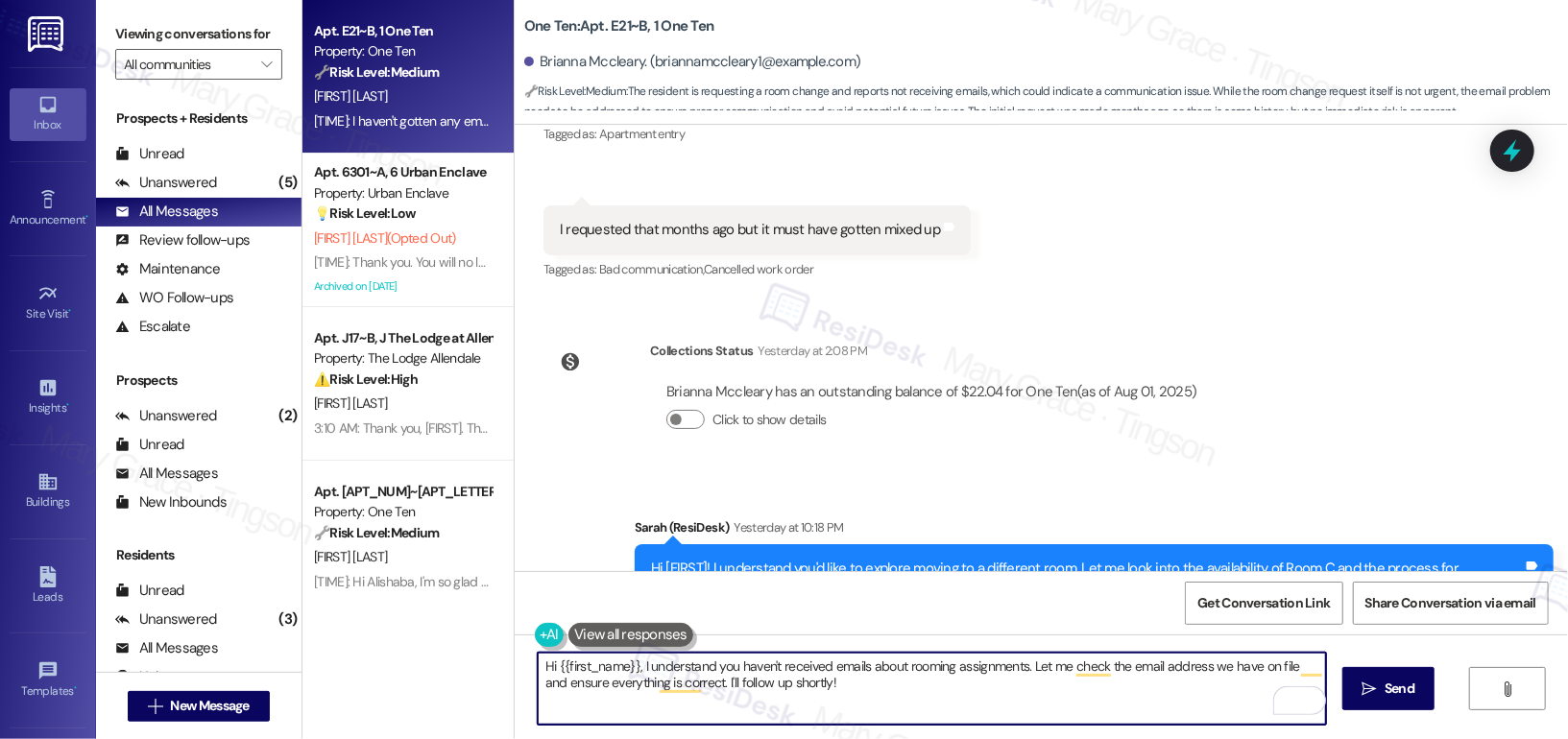 click on "Hi {{first_name}}, I understand you haven't received emails about rooming assignments. Let me check the email address we have on file and ensure everything is correct. I'll follow up shortly!" at bounding box center [931, 688] 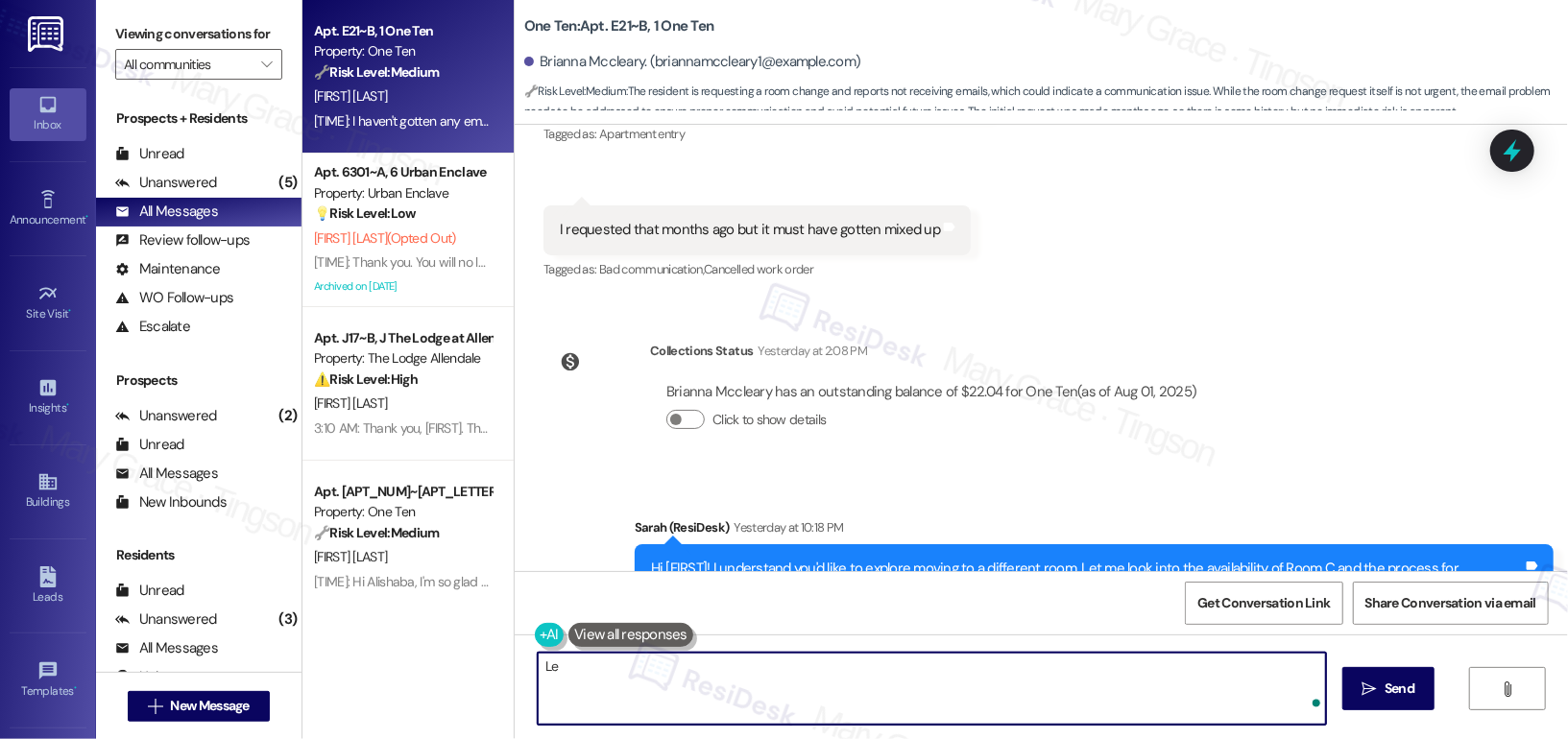type on "L" 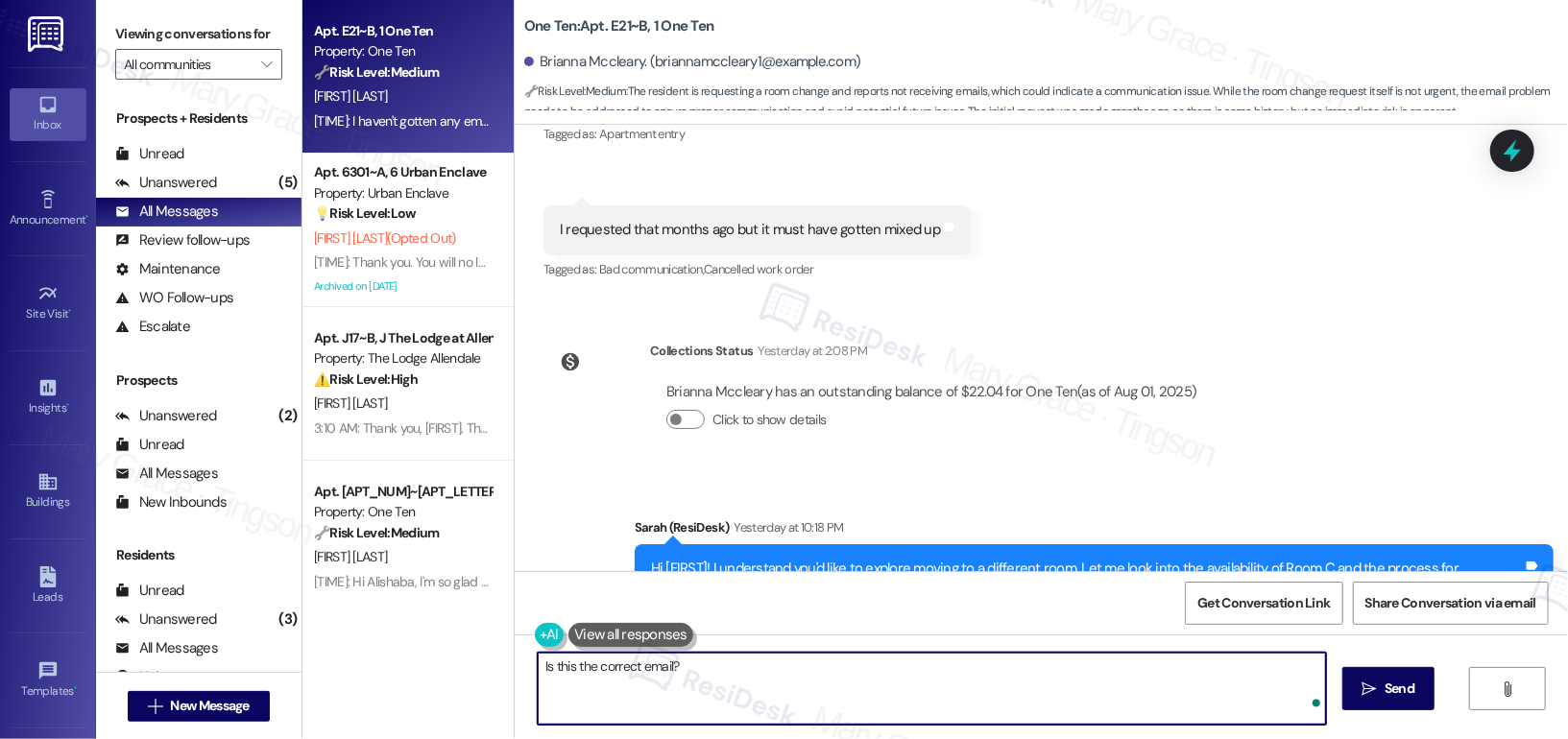 paste on "briannamccleary1@example.com" 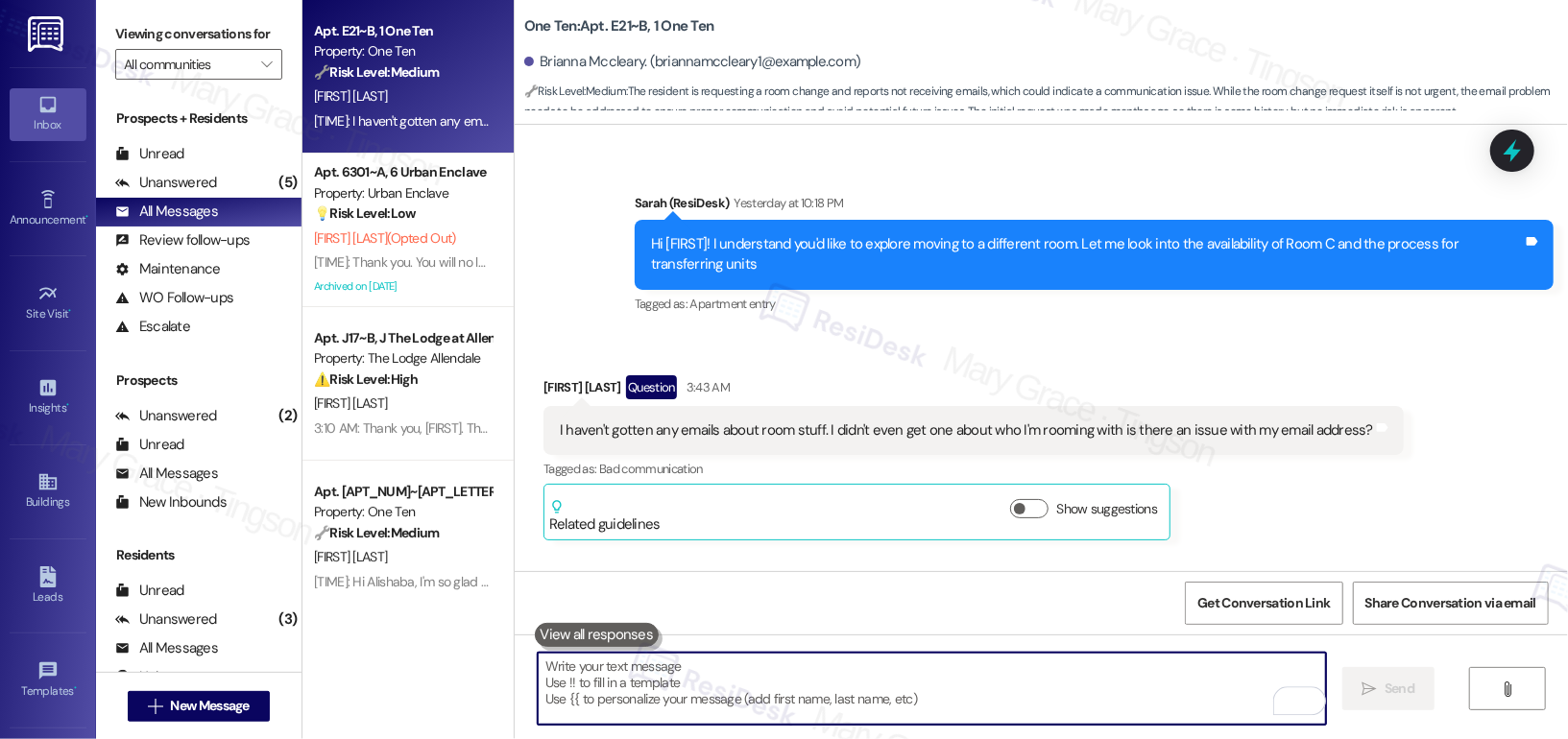 scroll, scrollTop: 3060, scrollLeft: 0, axis: vertical 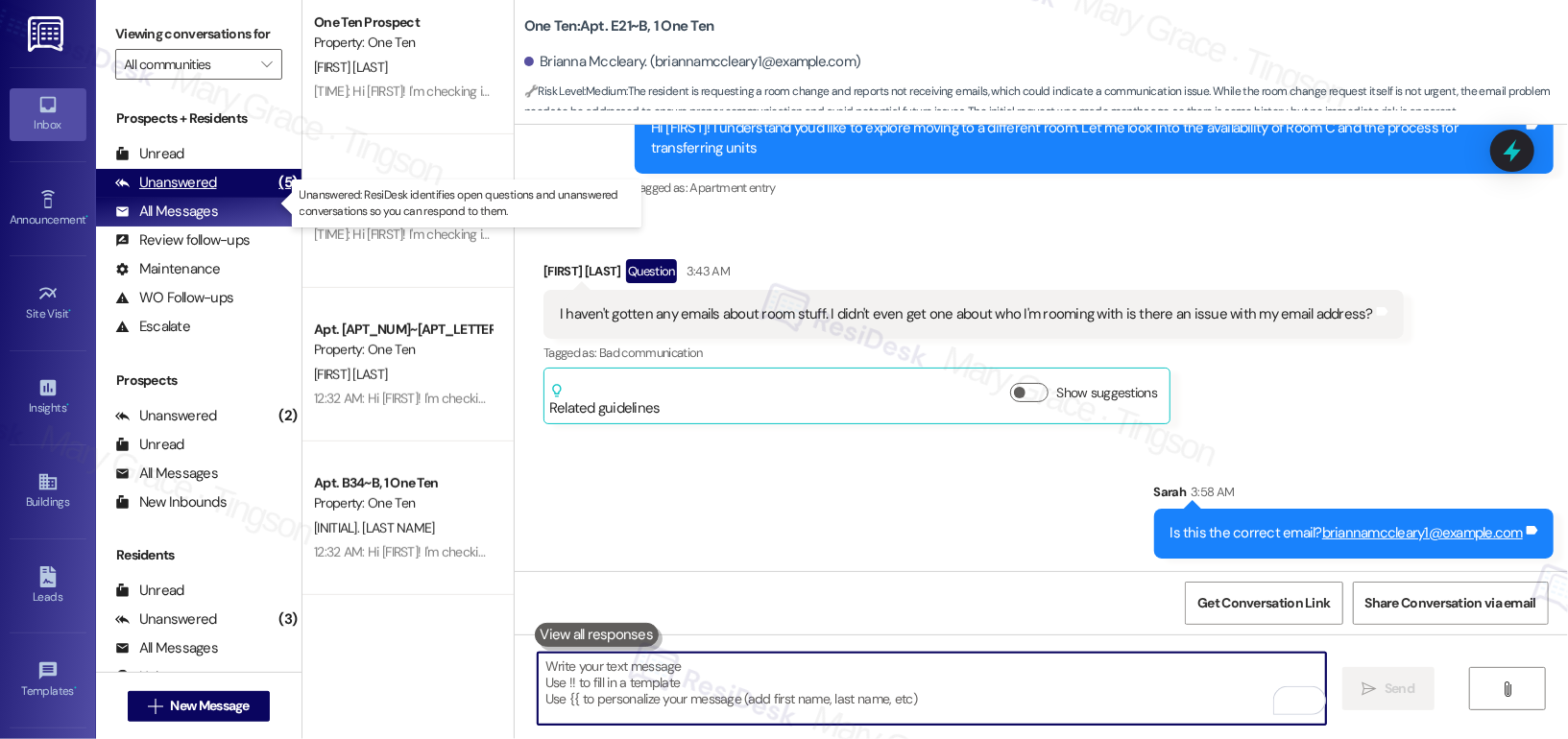 type 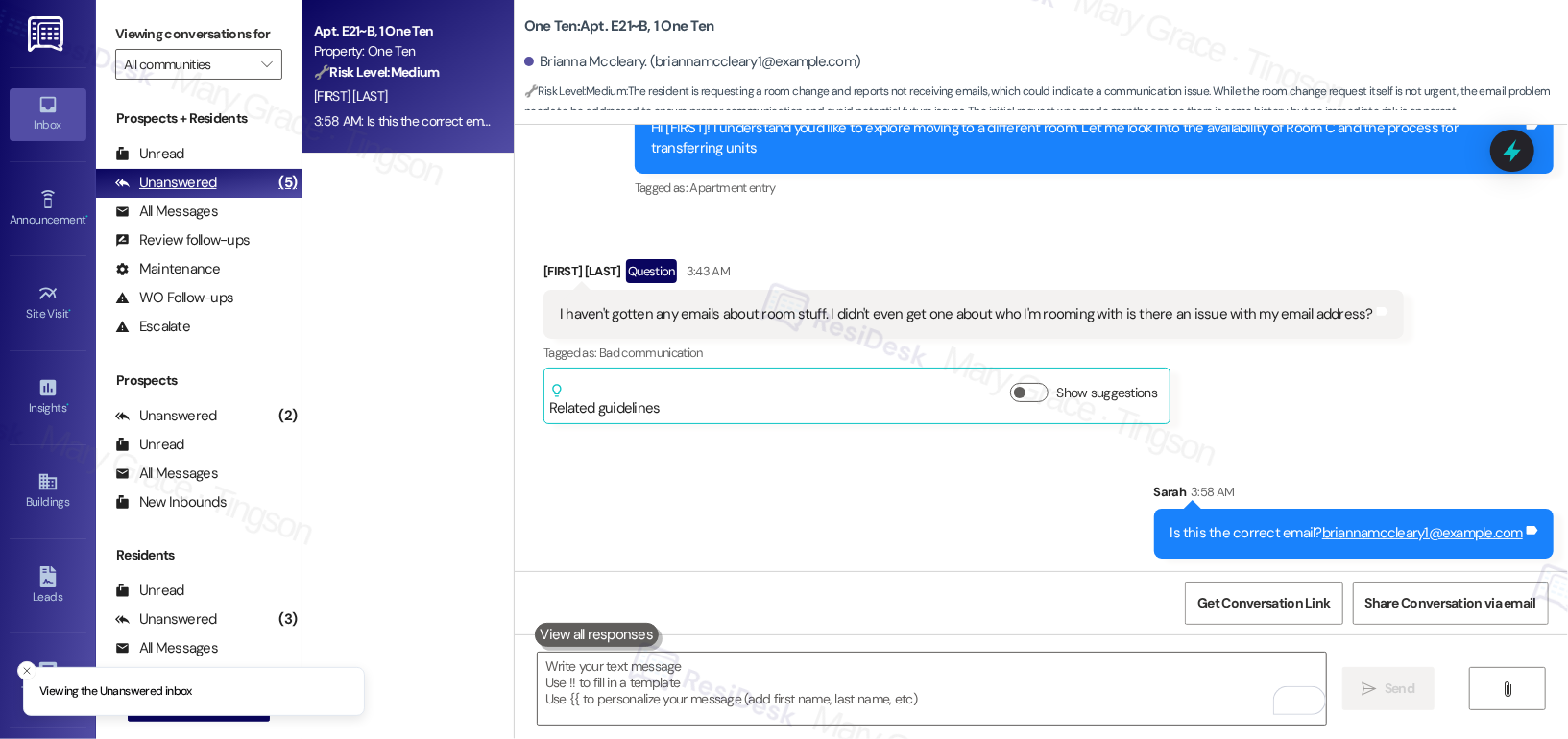scroll, scrollTop: 0, scrollLeft: 0, axis: both 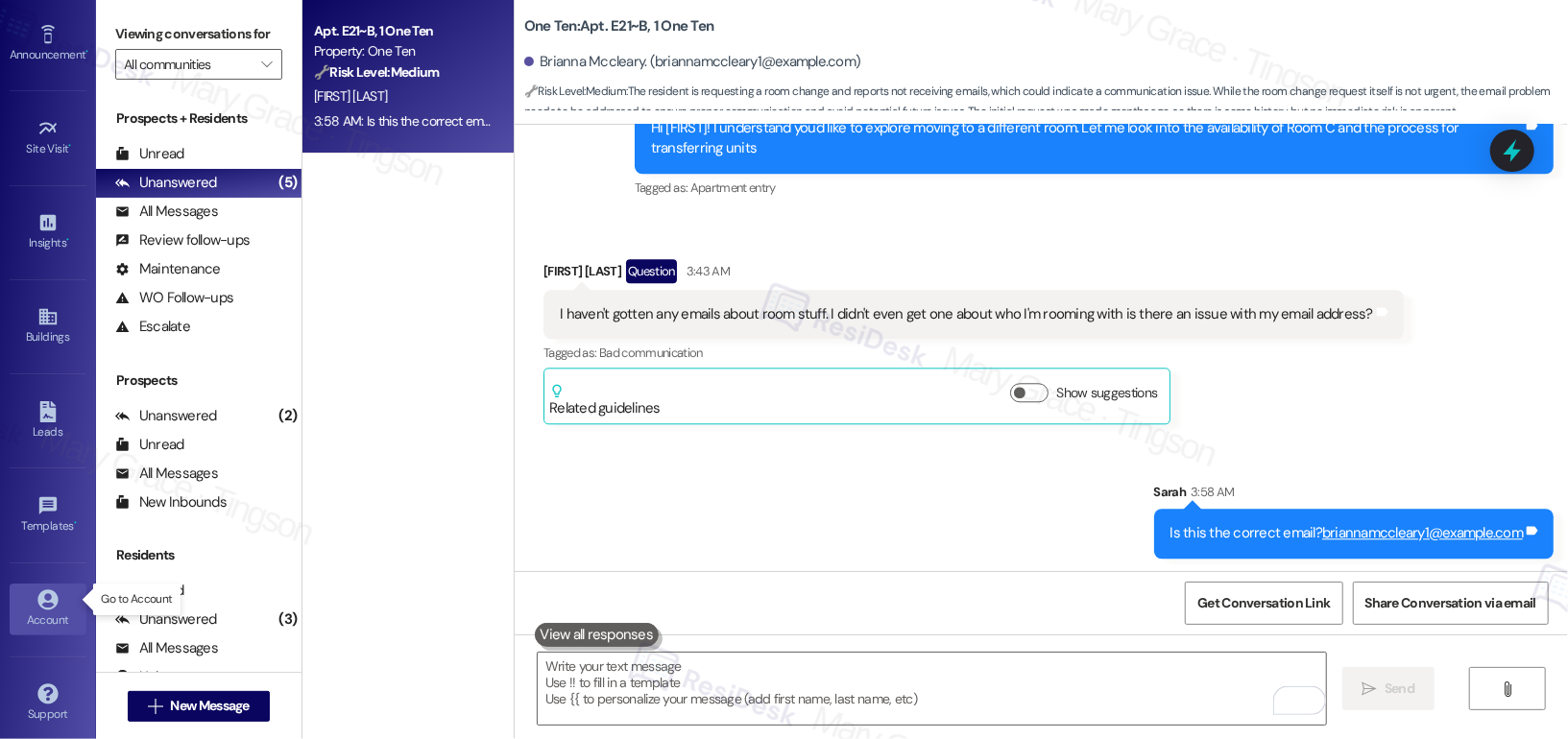click on "Account" at bounding box center [48, 620] 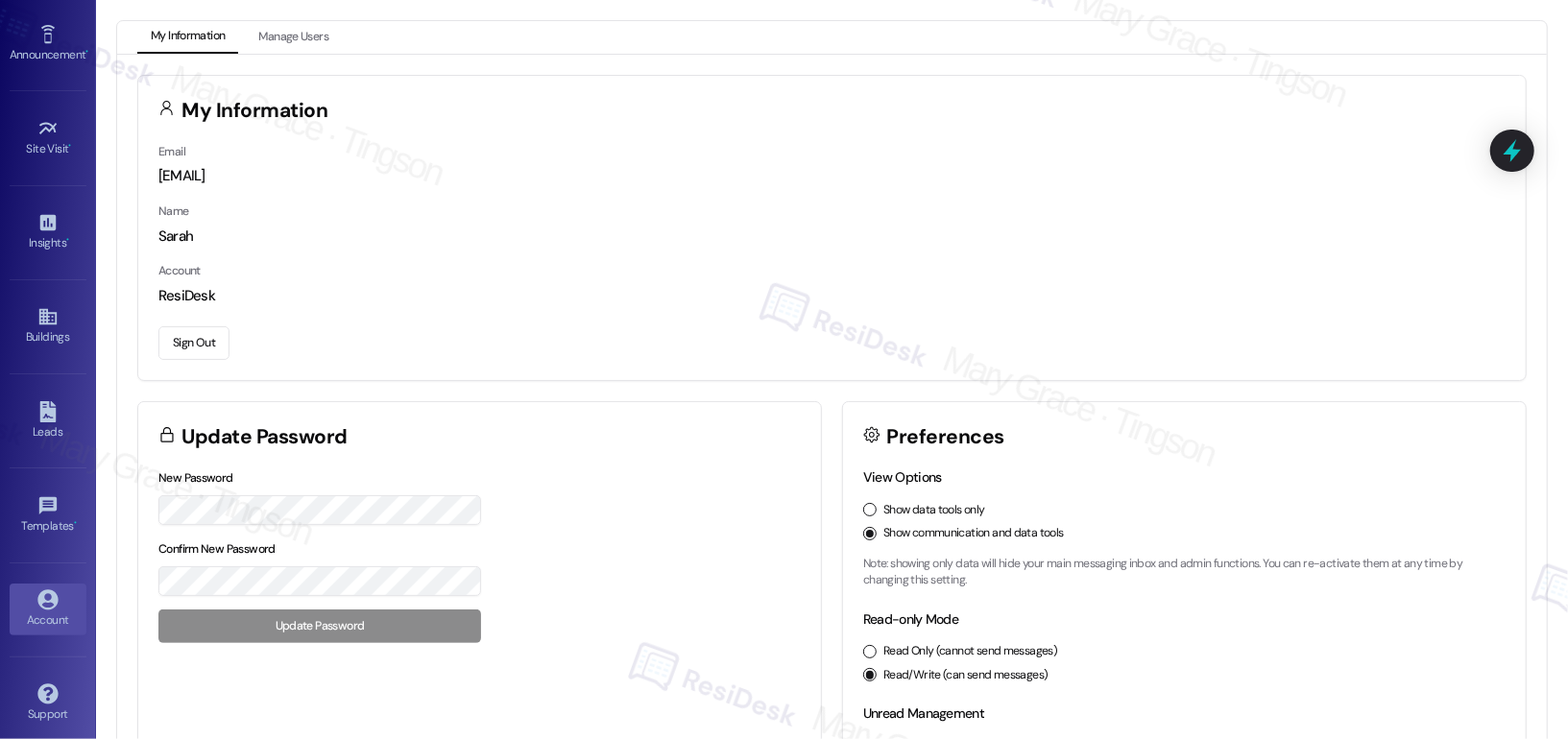 click on "Sign Out" at bounding box center (194, 343) 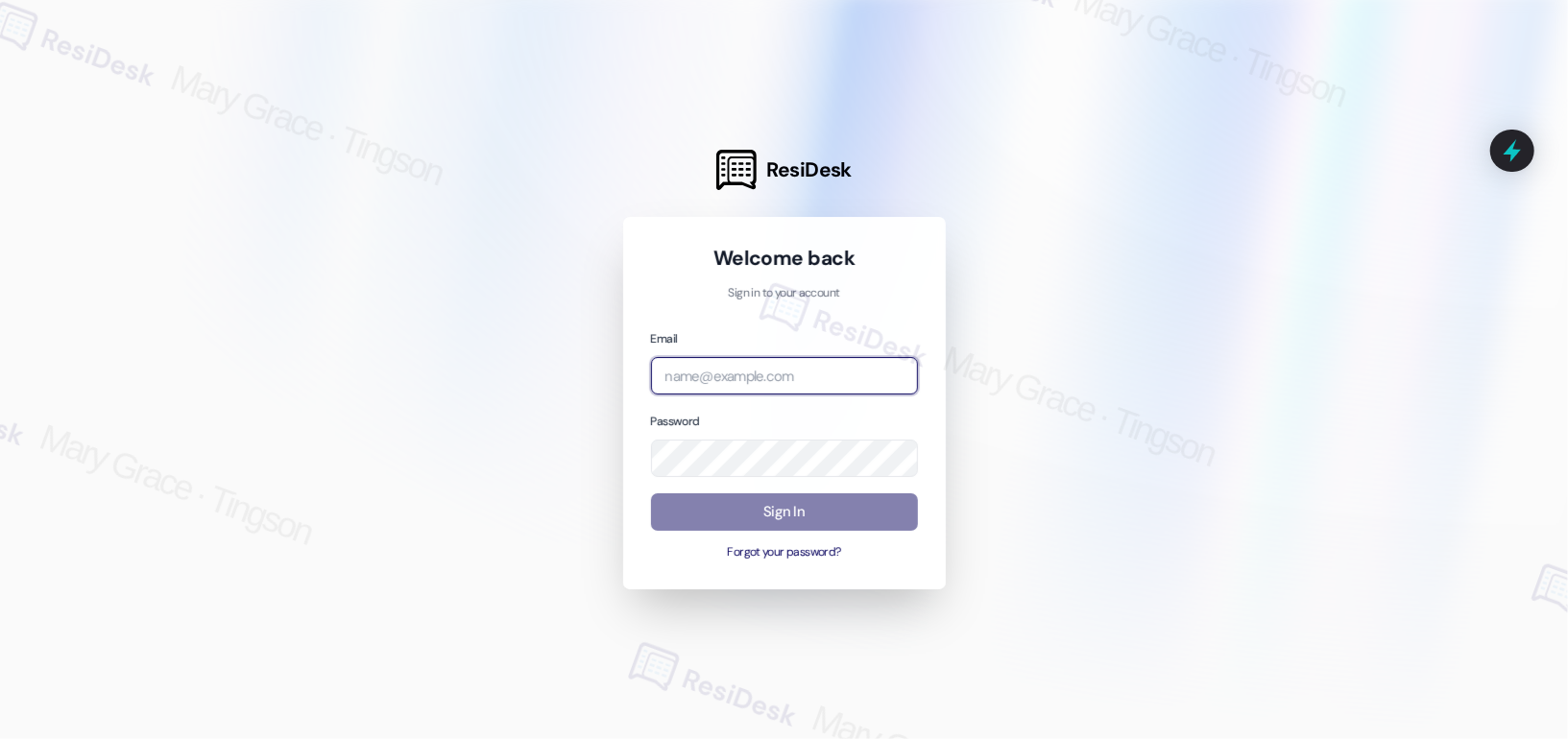 click at bounding box center [784, 375] 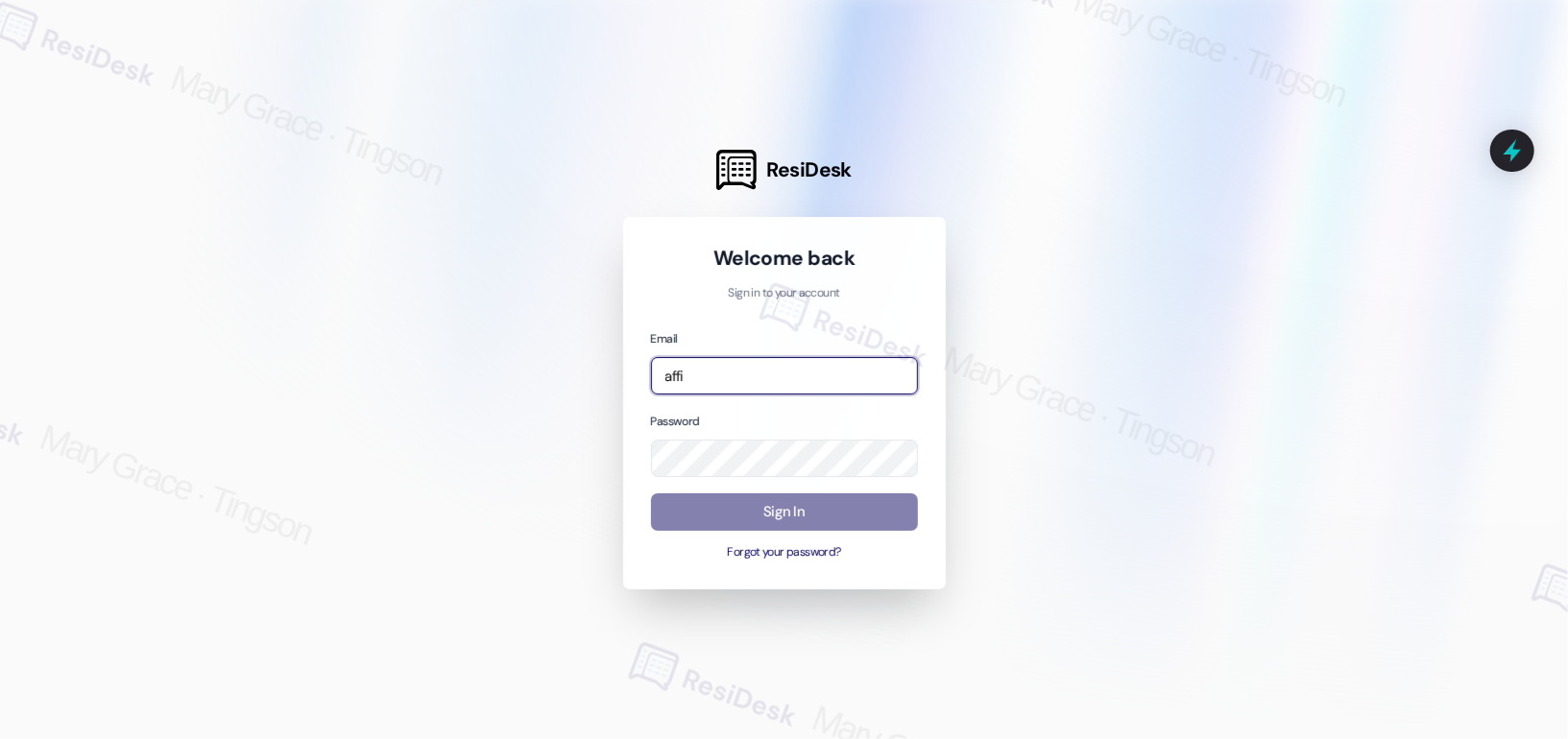 type on "automated-surveys-affinity_property-[EMAIL]@[DOMAIN]" 